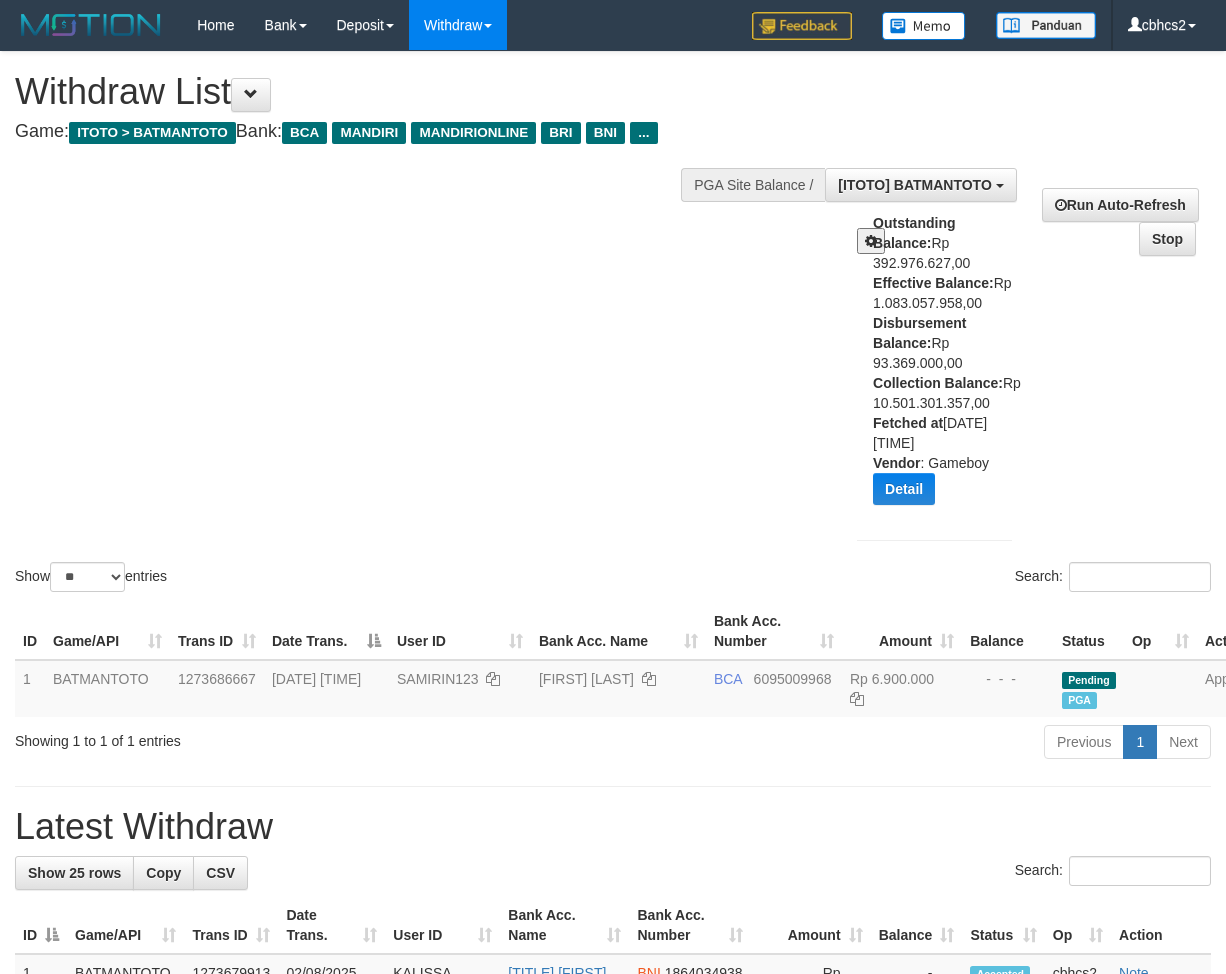 select on "**" 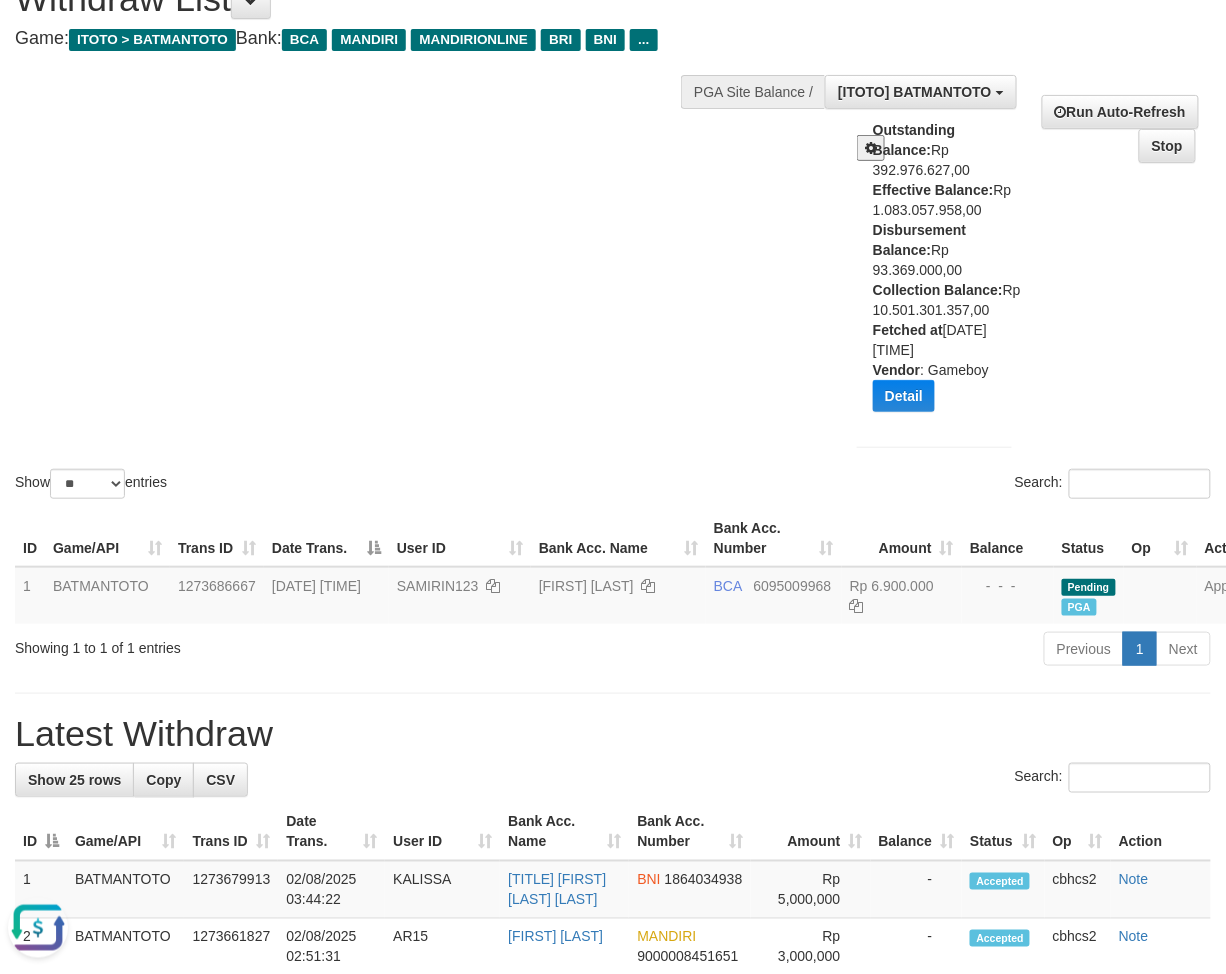 scroll, scrollTop: 0, scrollLeft: 0, axis: both 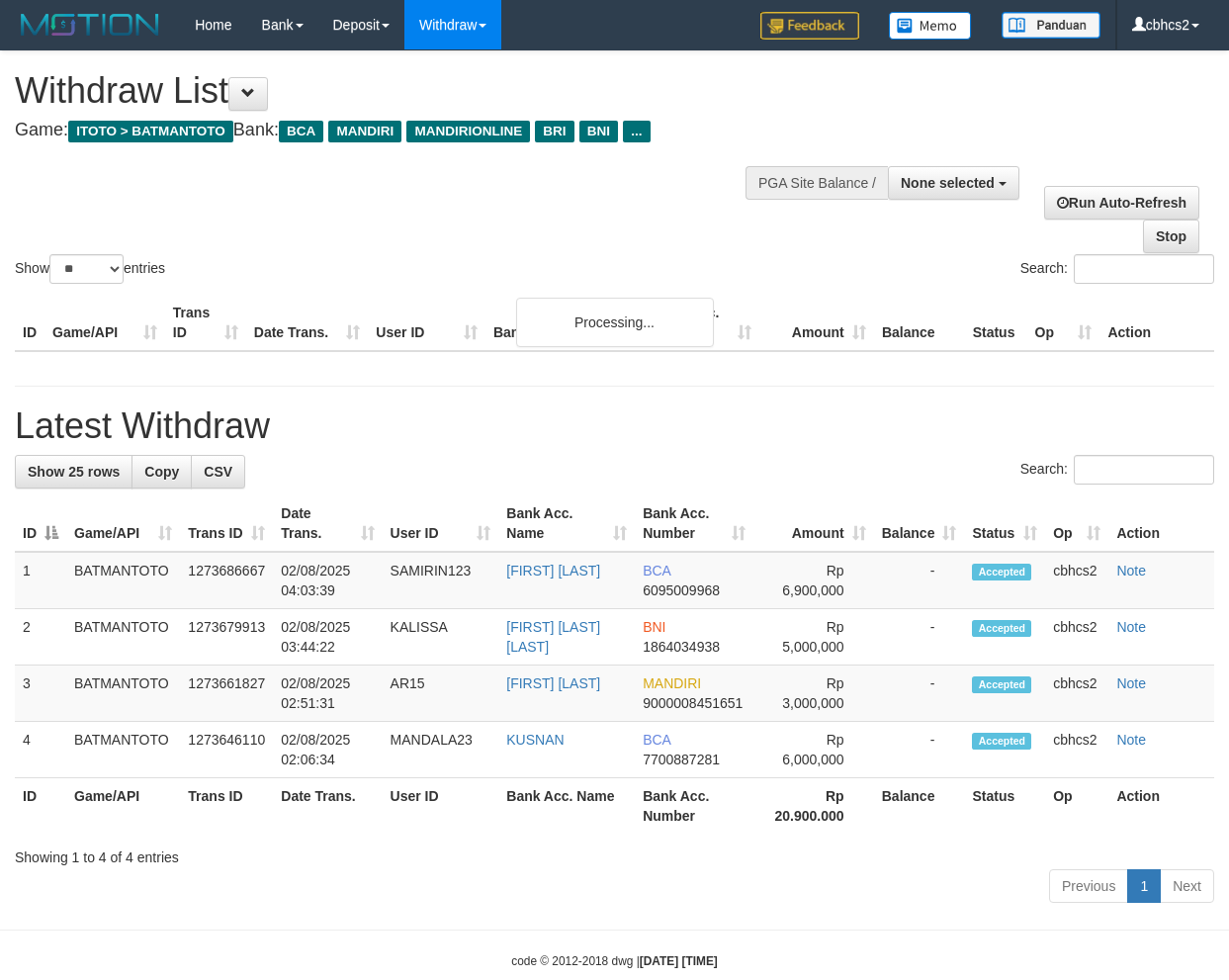 select 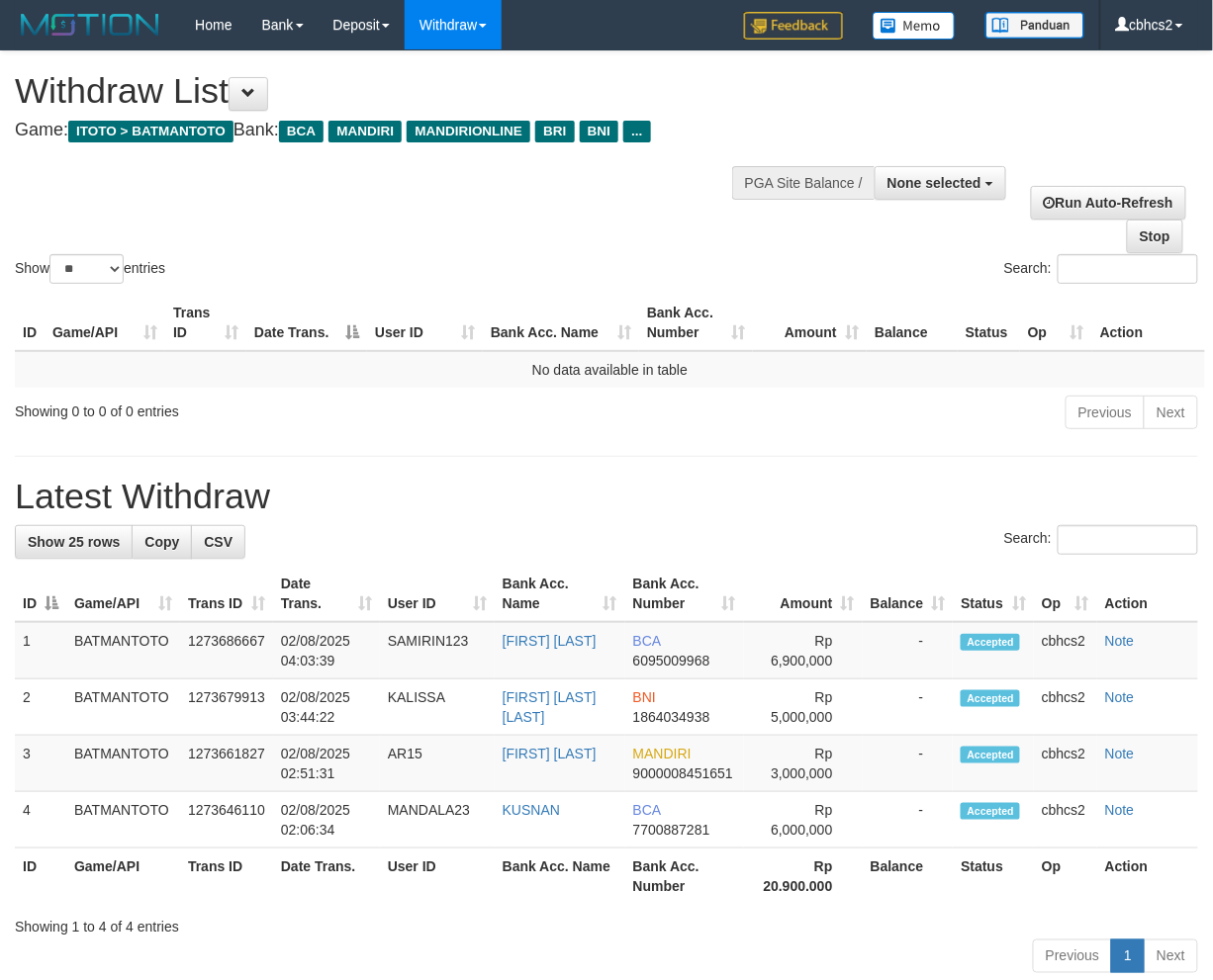 scroll, scrollTop: 93, scrollLeft: 0, axis: vertical 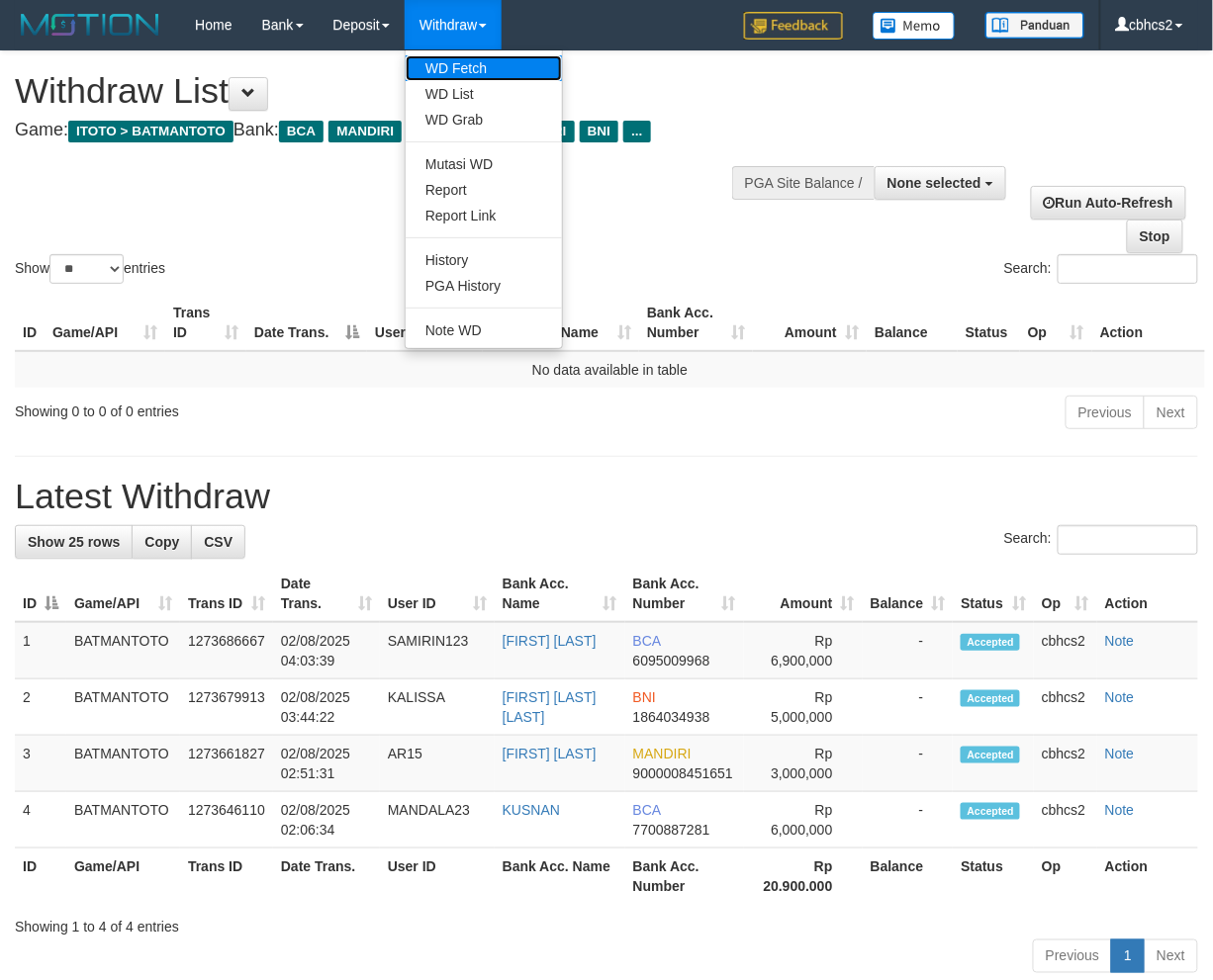 click on "WD Fetch" at bounding box center [484, 68] 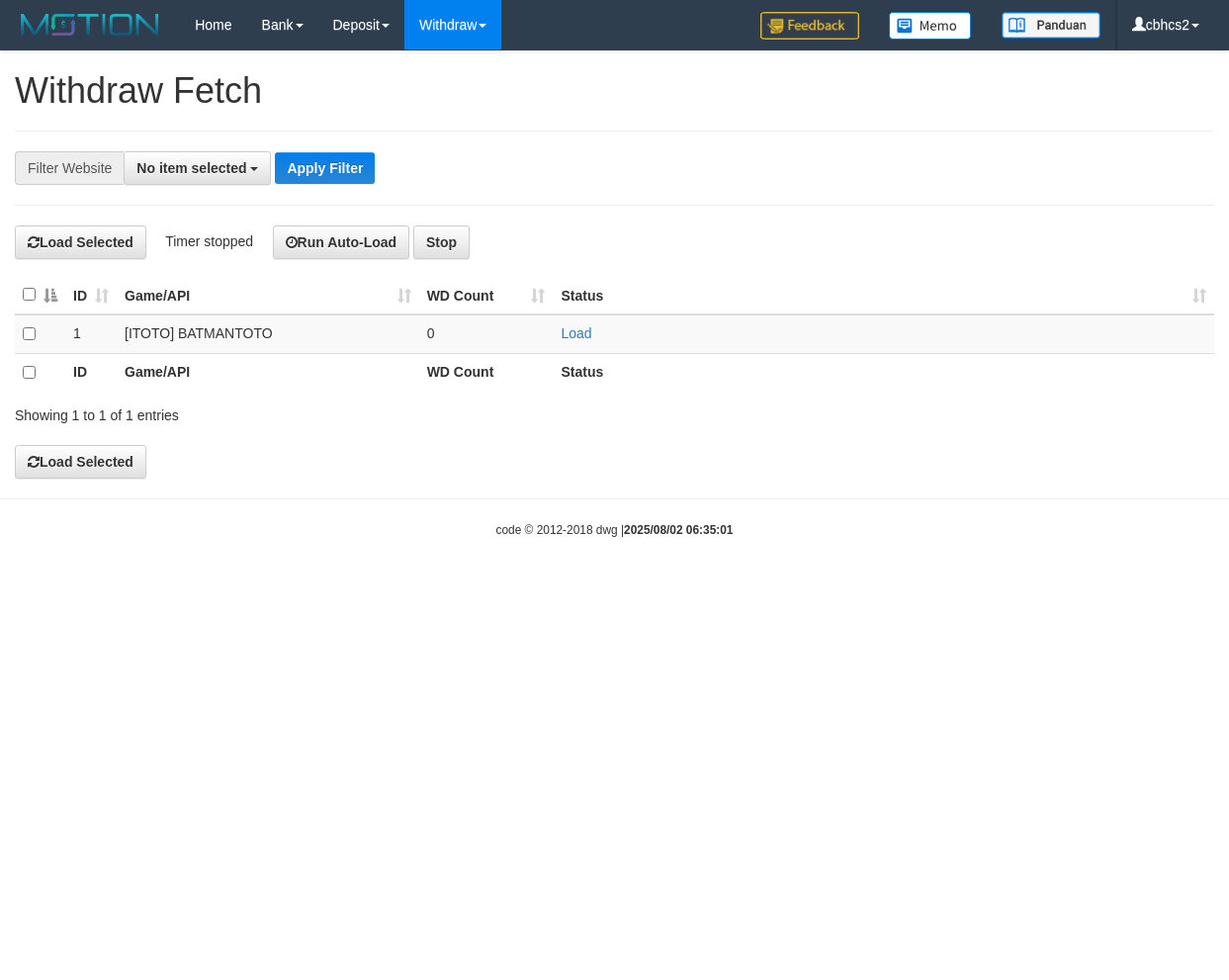select 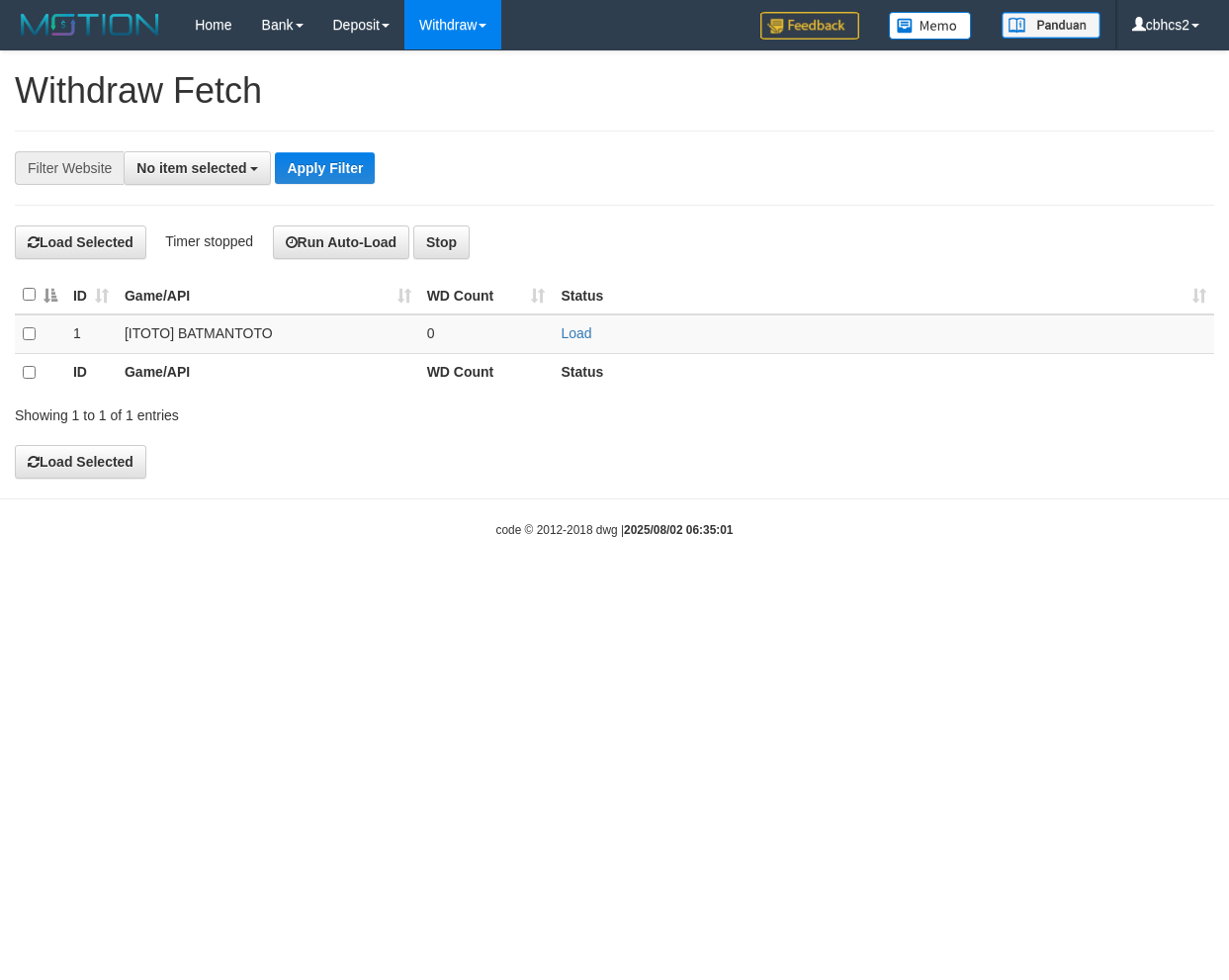 scroll, scrollTop: 0, scrollLeft: 0, axis: both 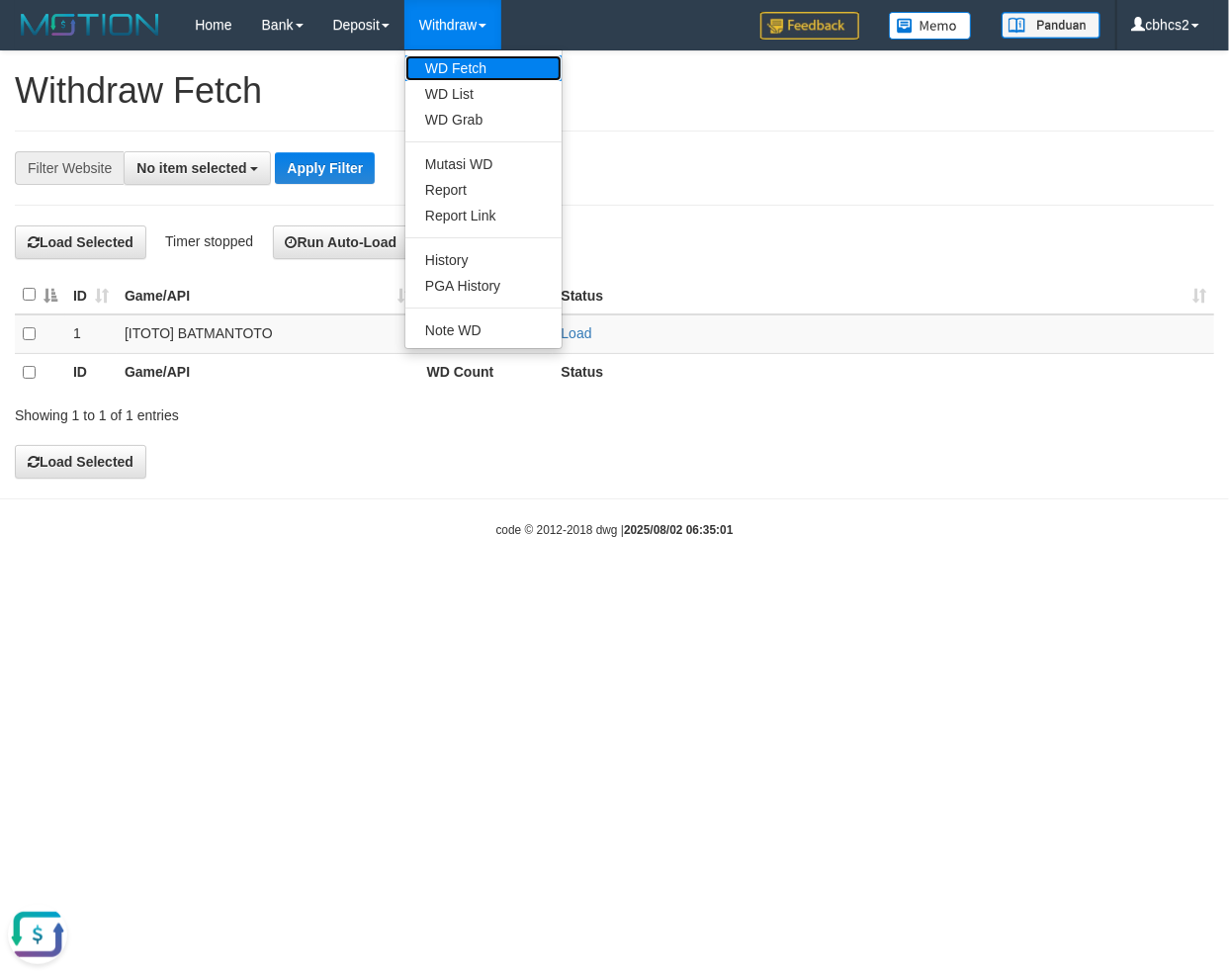 click on "WD Fetch" at bounding box center [483, 68] 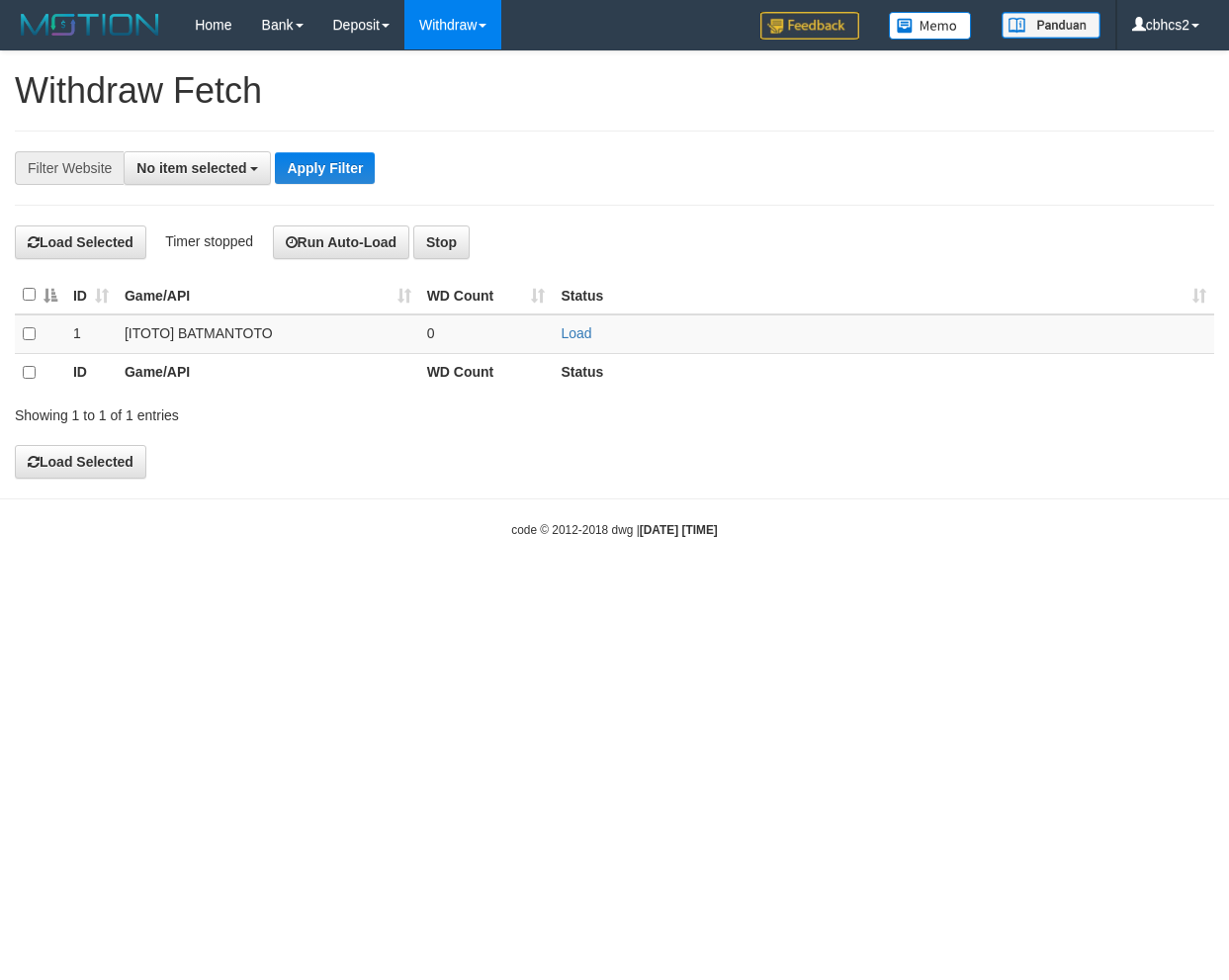 scroll, scrollTop: 0, scrollLeft: 0, axis: both 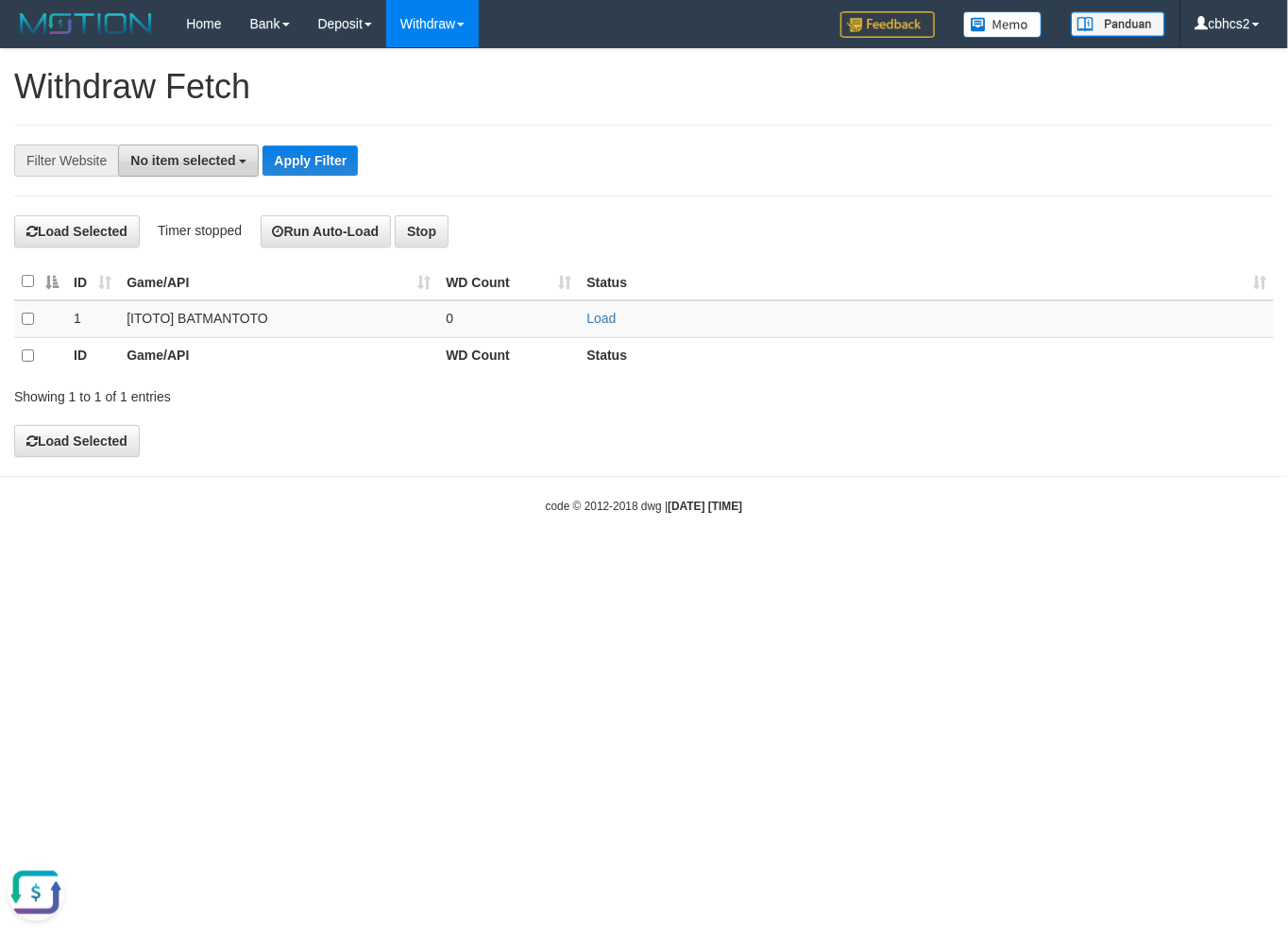 click on "No item selected" at bounding box center (188, 161) 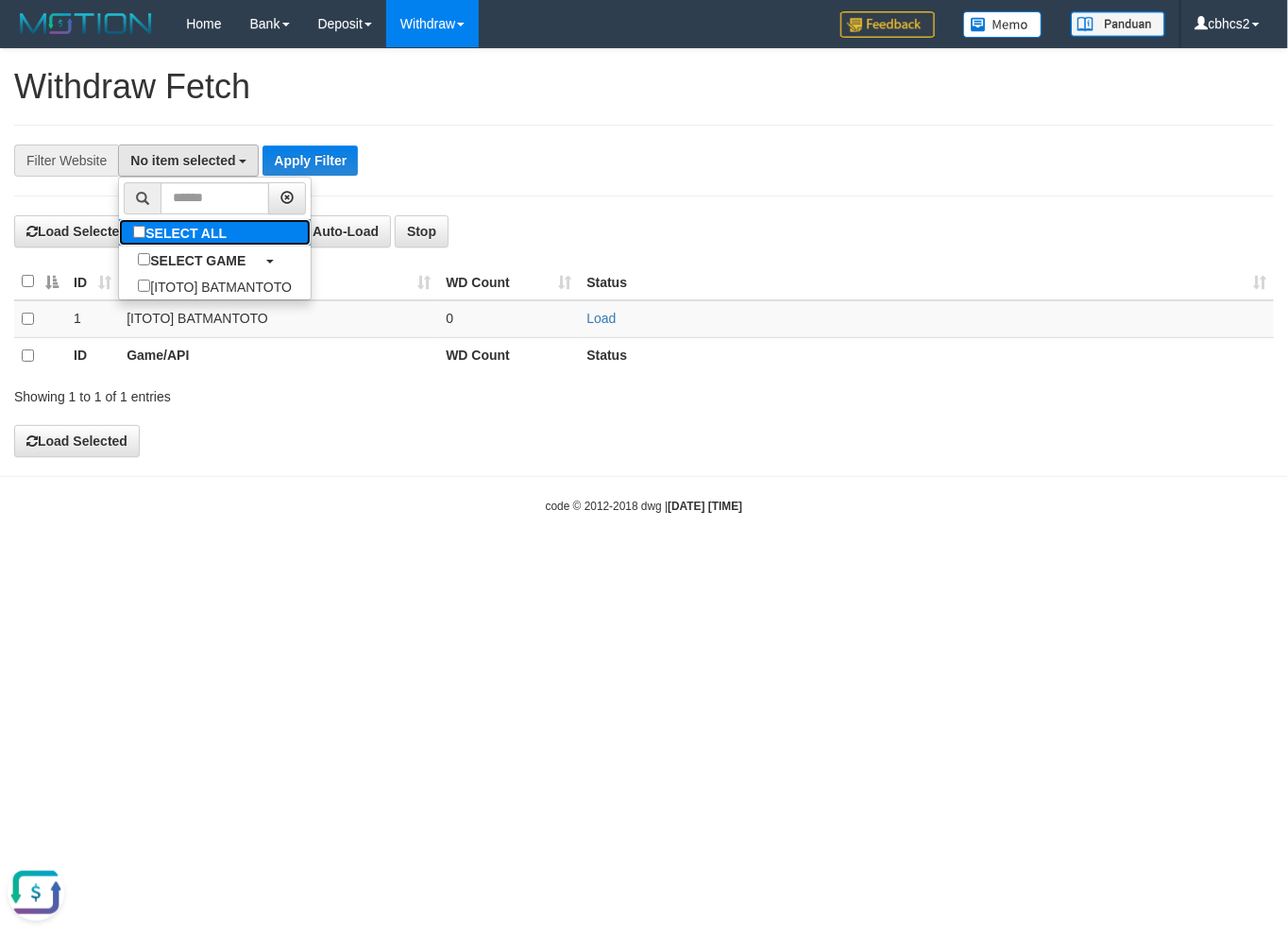 click on "SELECT ALL" at bounding box center [182, 232] 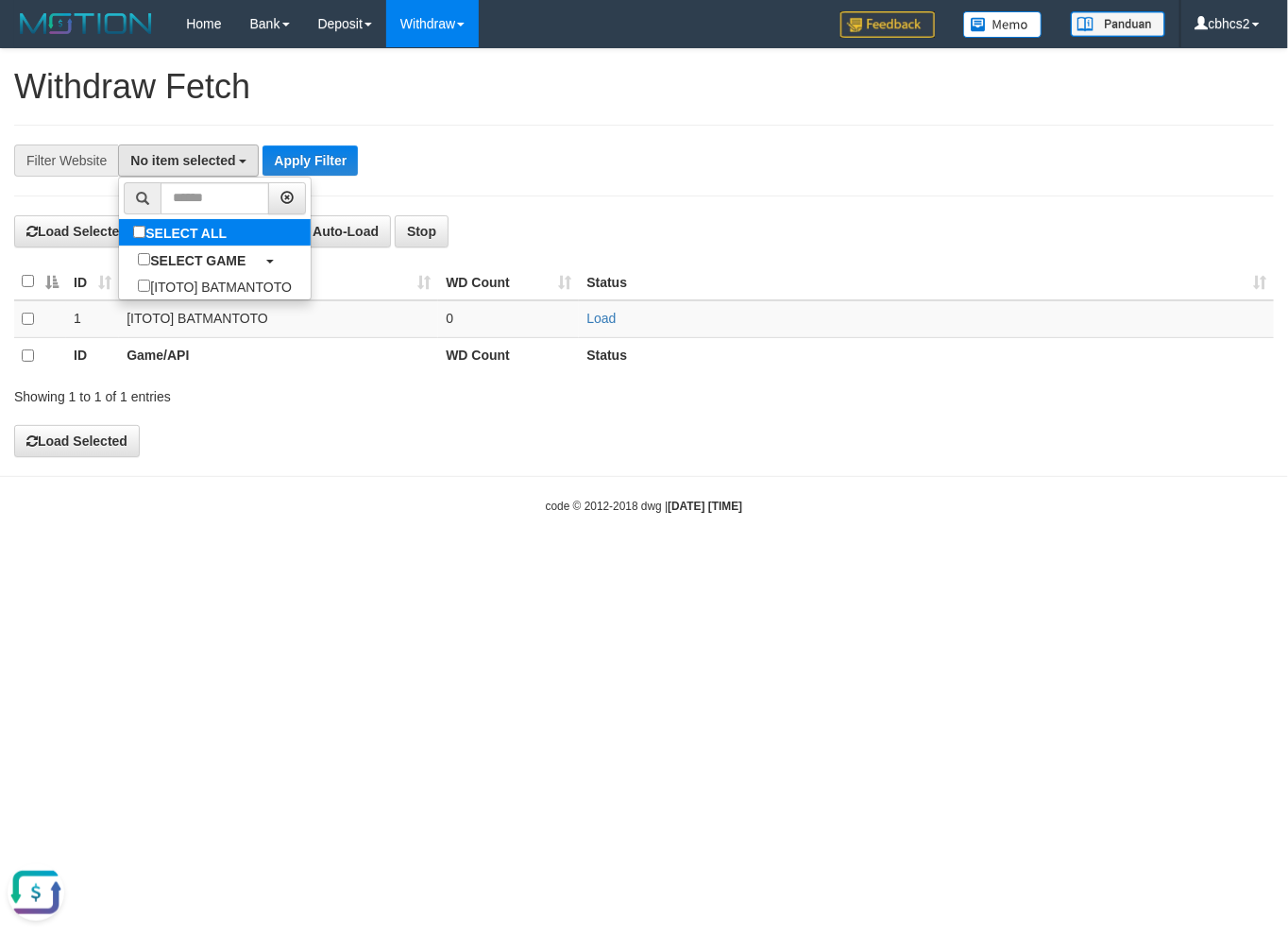 select on "****" 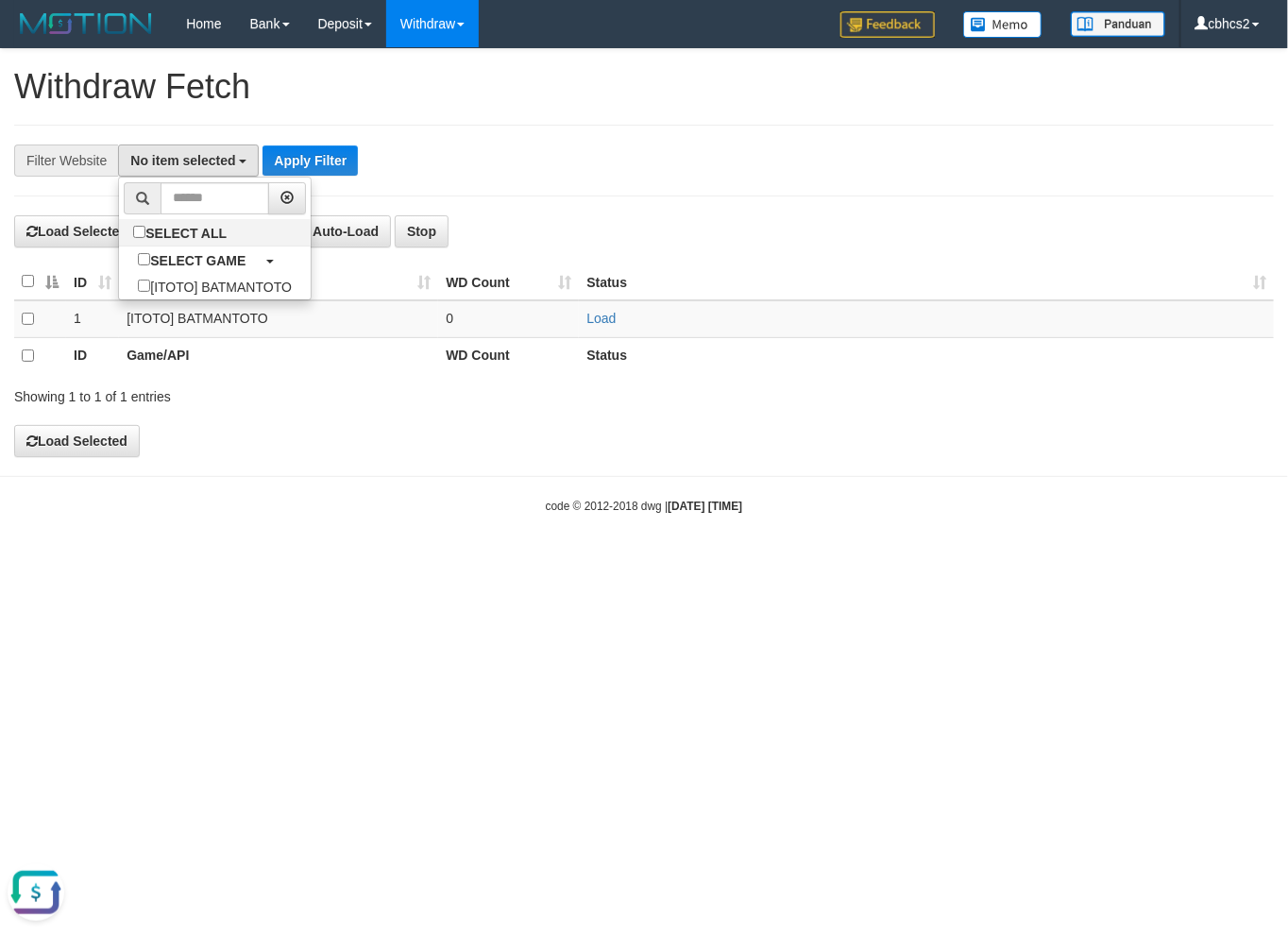 scroll, scrollTop: 16, scrollLeft: 0, axis: vertical 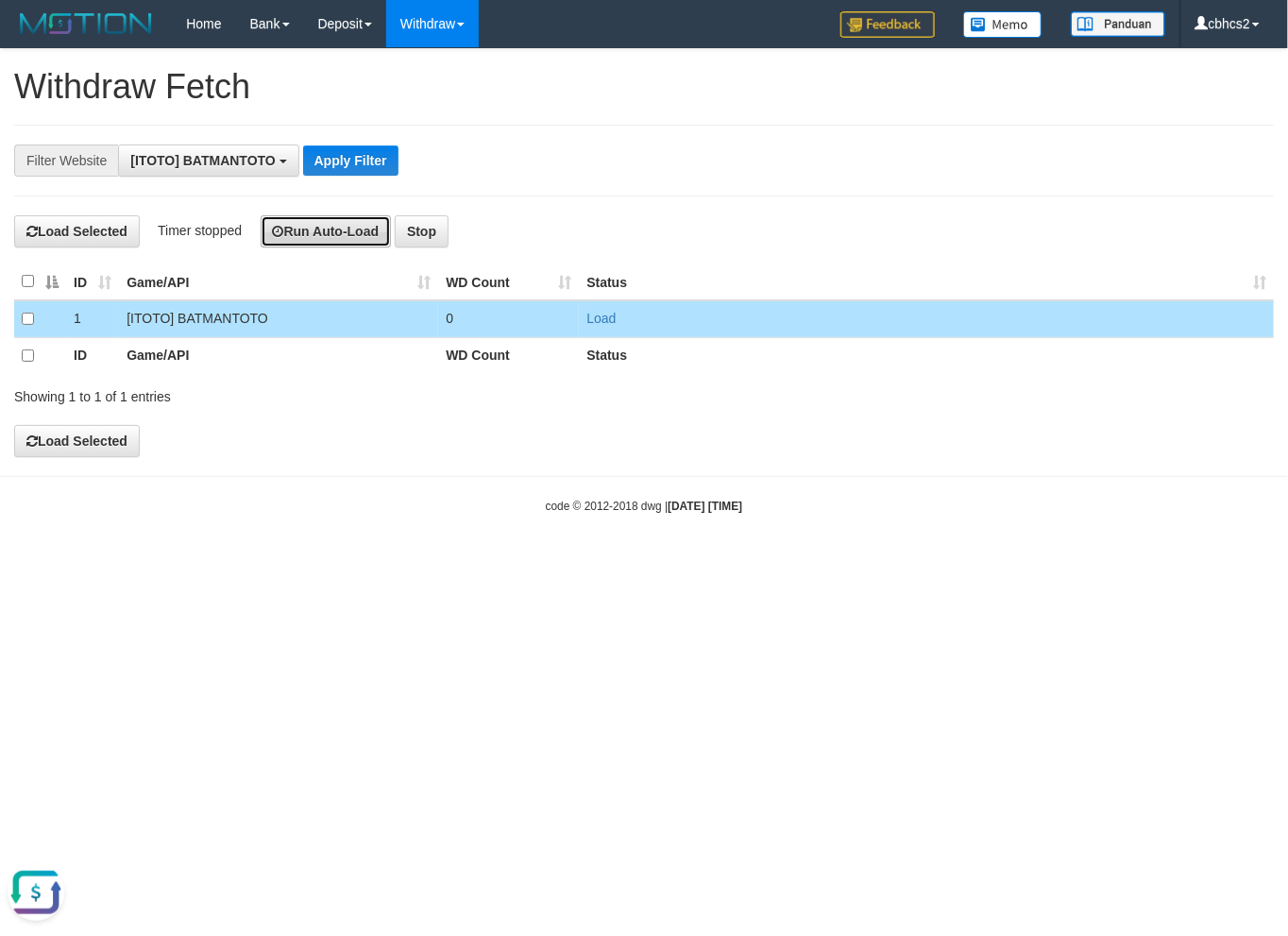 click on "Run Auto-Load" at bounding box center (326, 231) 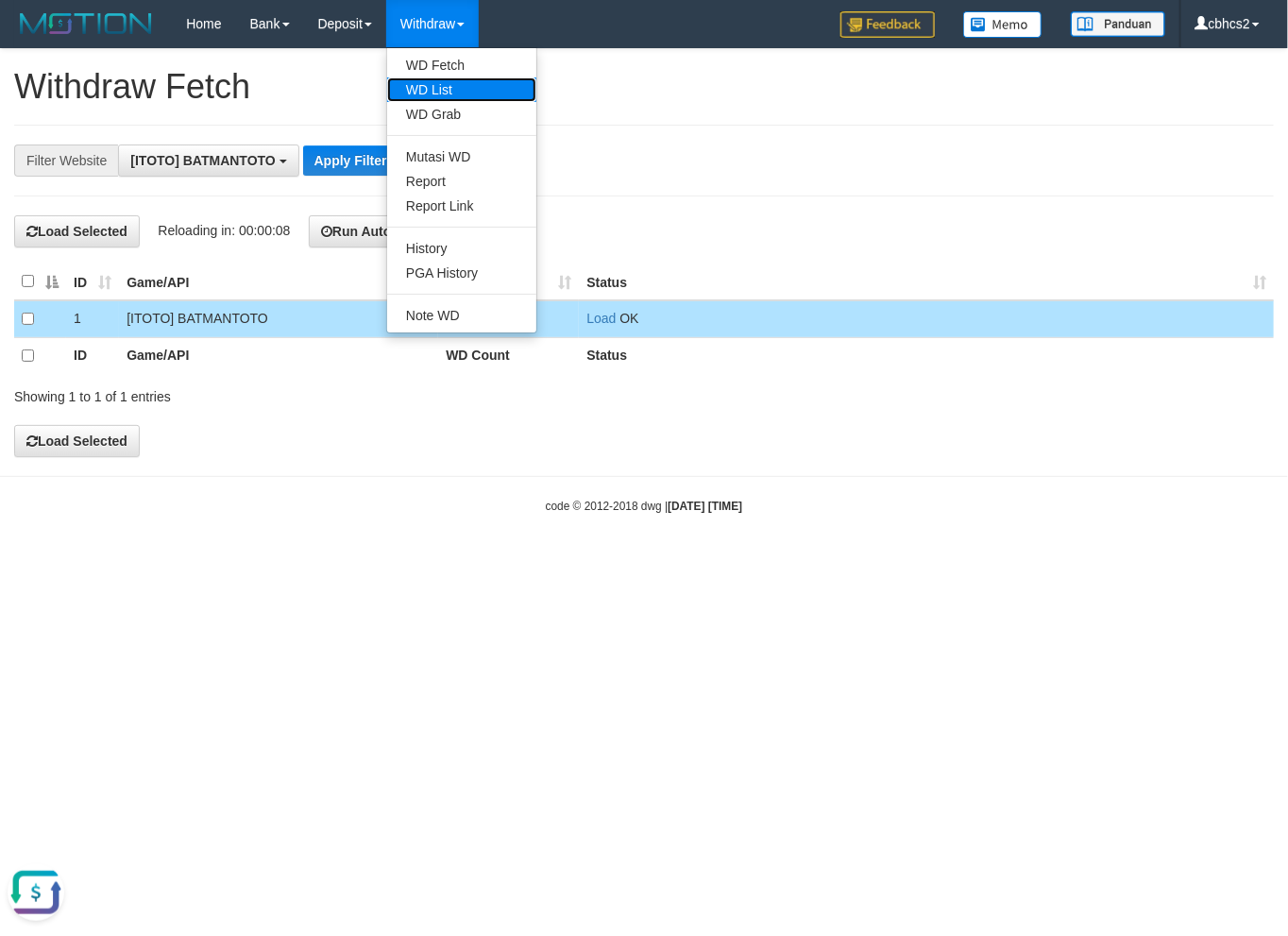 click on "WD List" at bounding box center [462, 90] 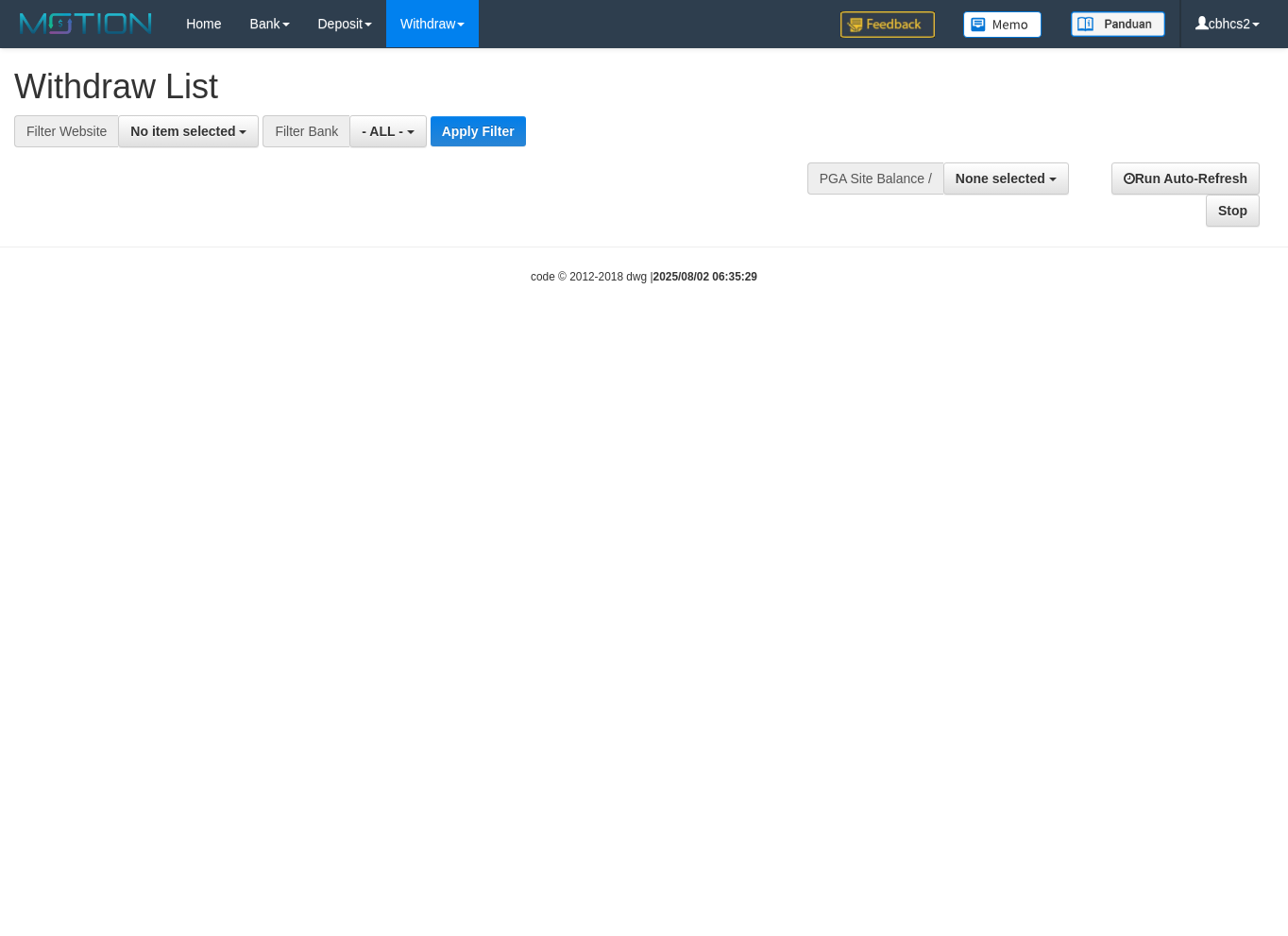 select 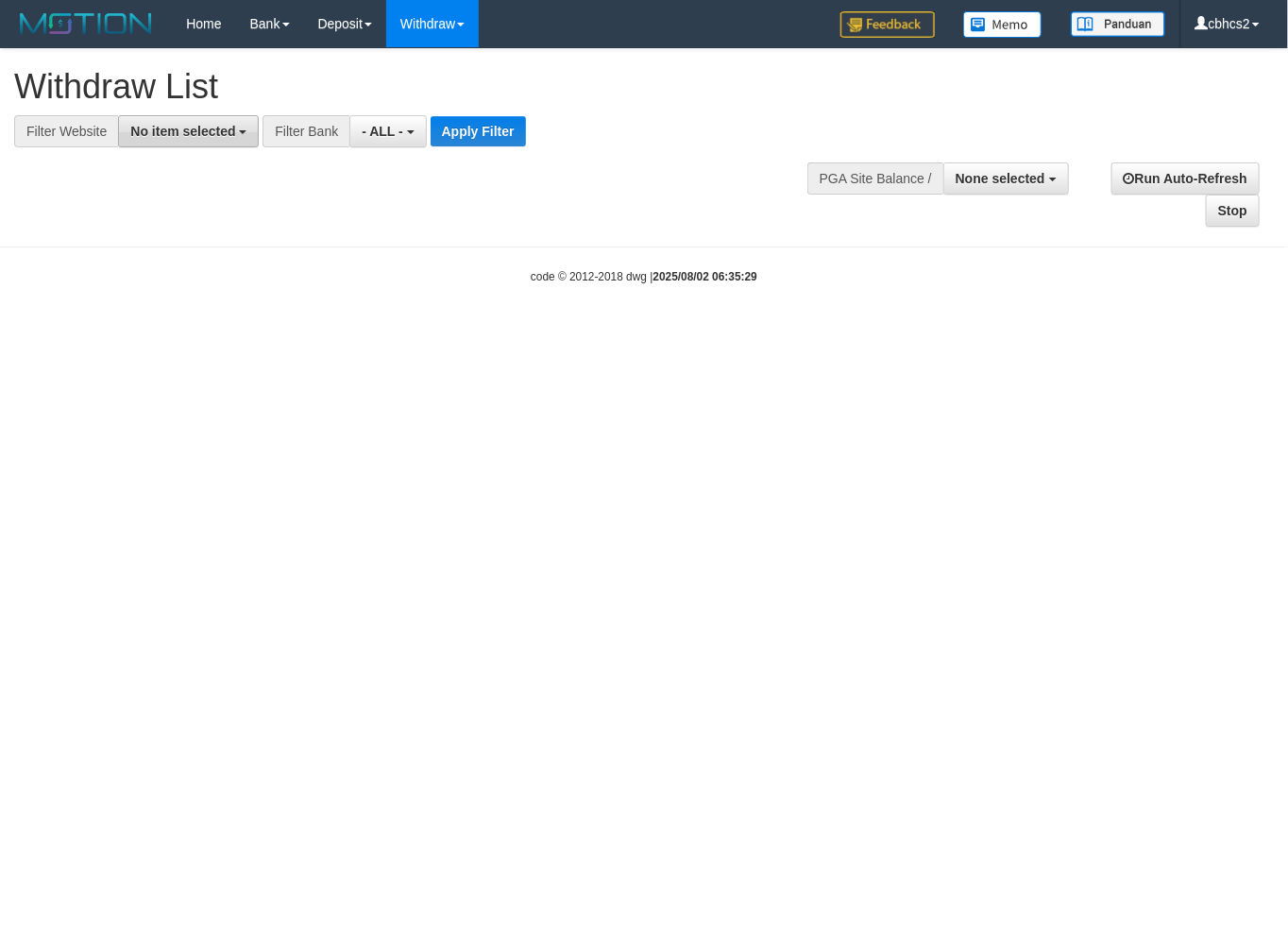 click on "No item selected" at bounding box center (188, 131) 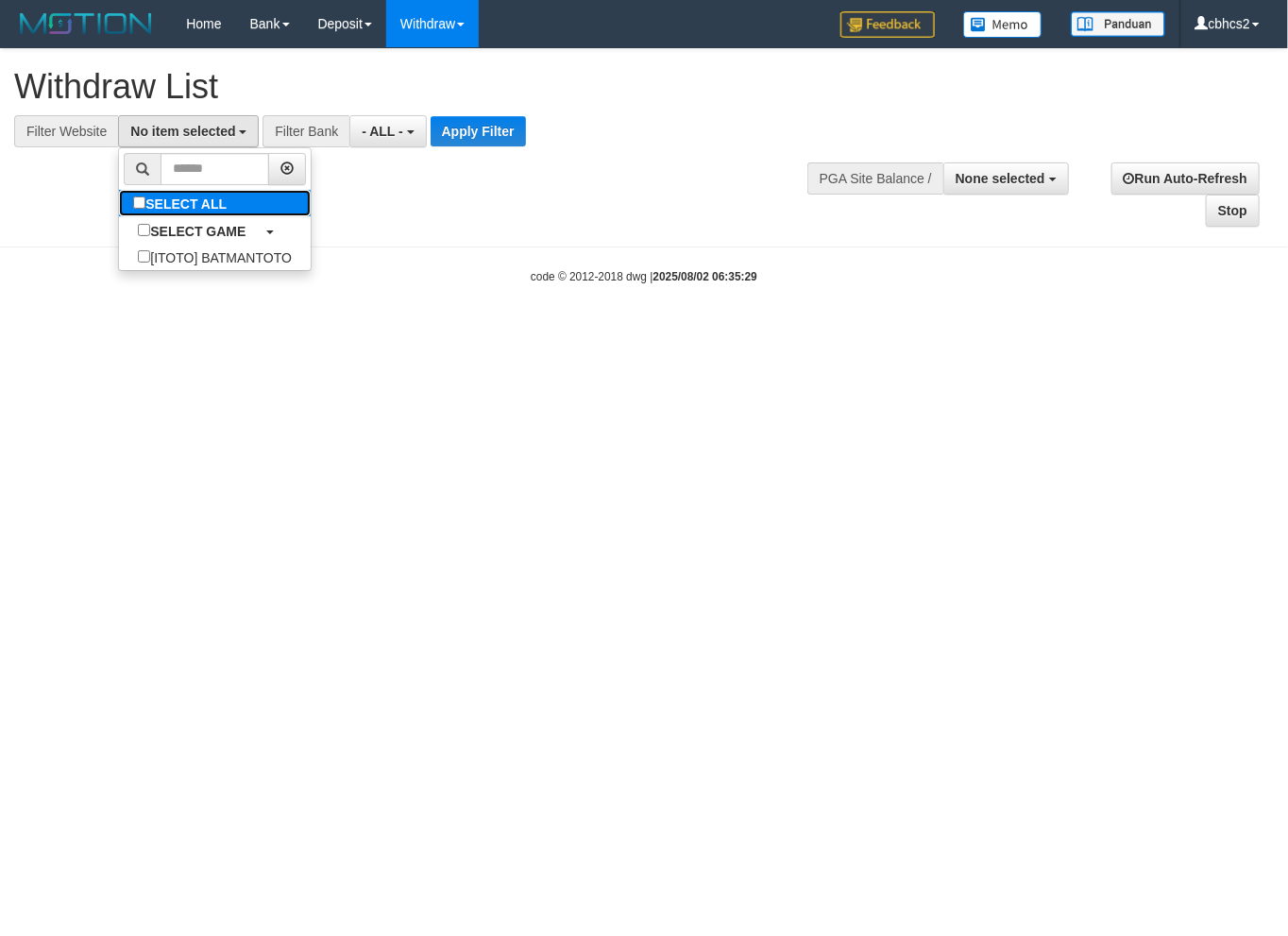 click on "SELECT ALL" at bounding box center (182, 203) 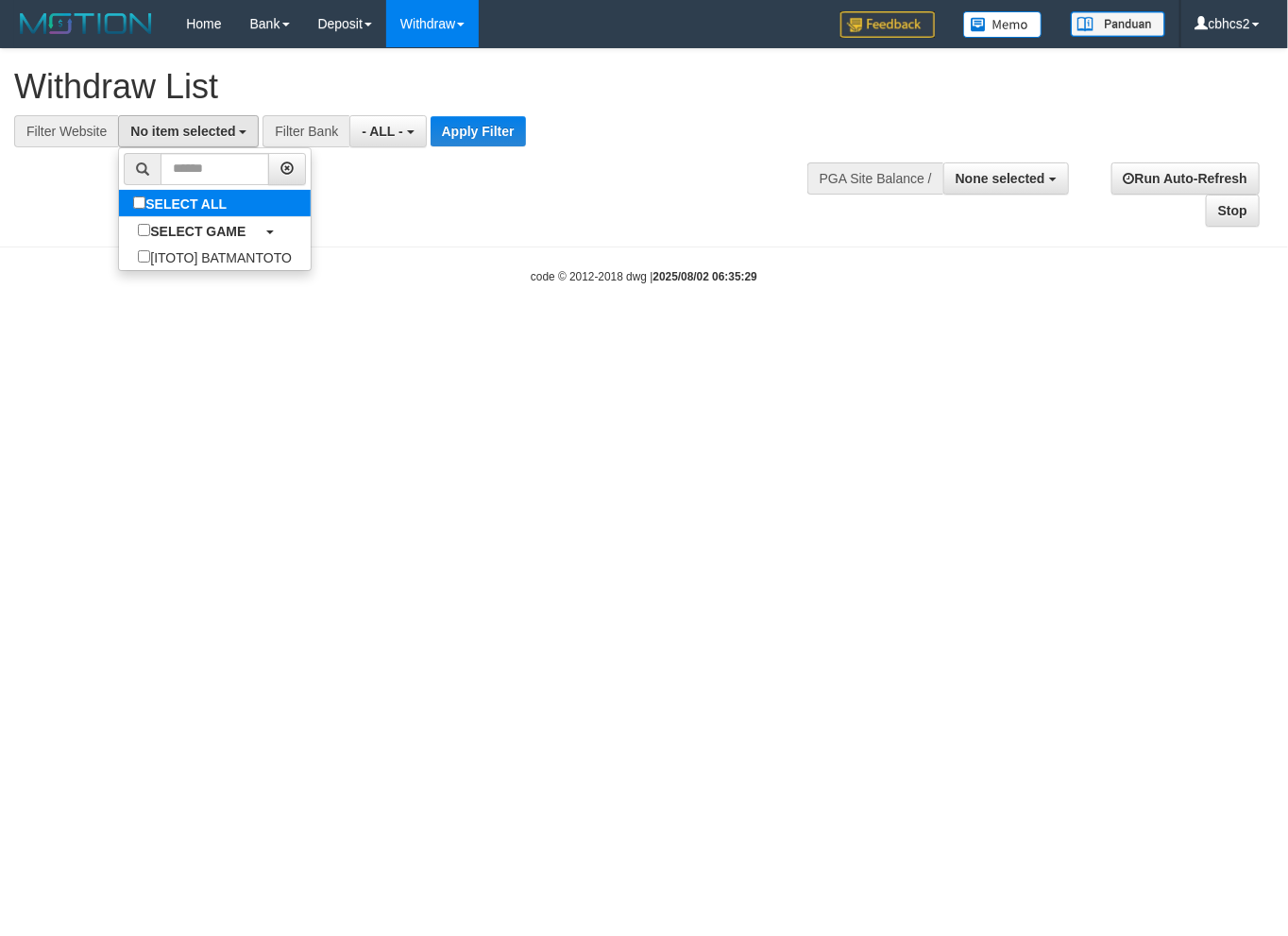 select on "****" 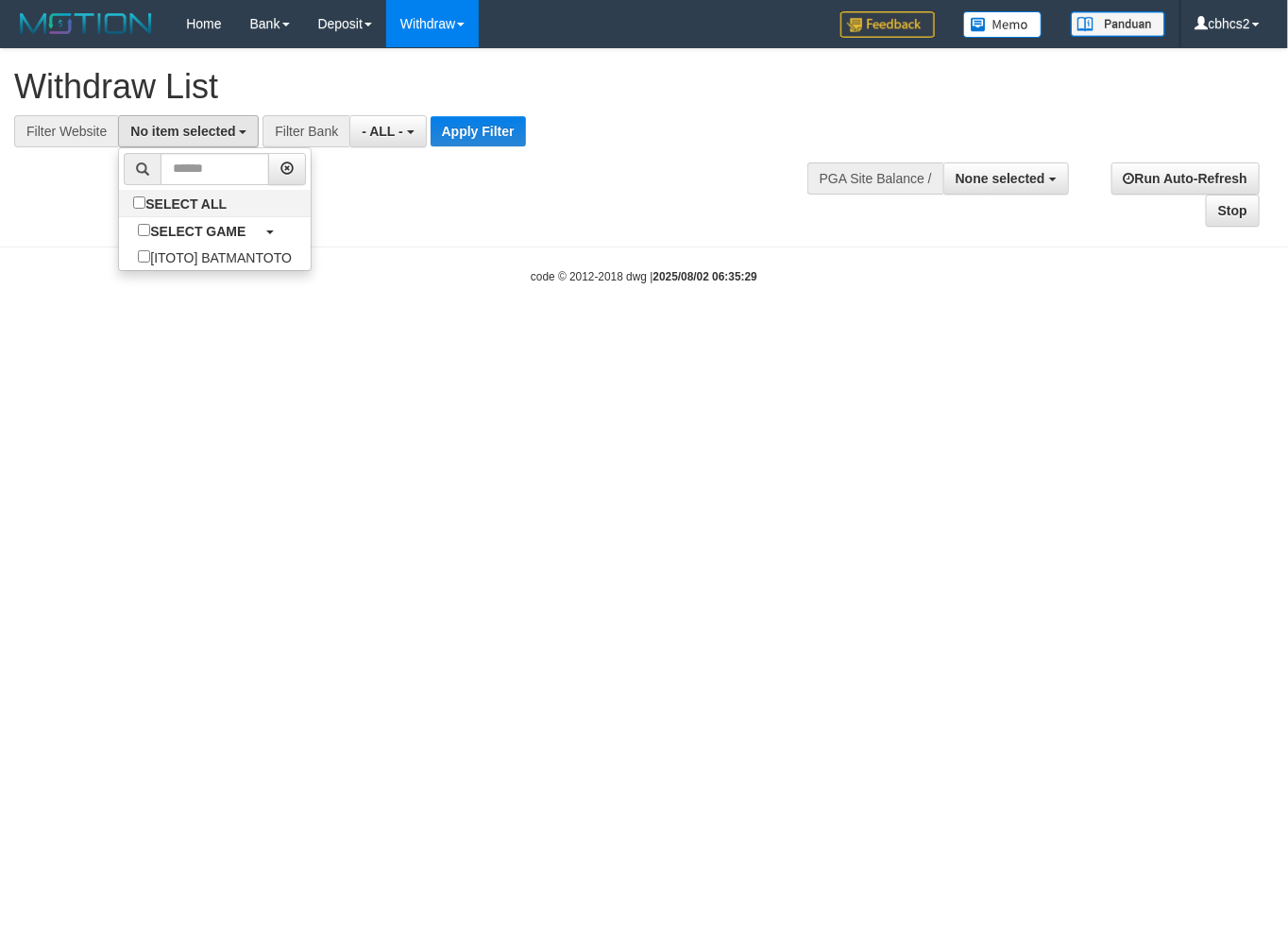 scroll, scrollTop: 16, scrollLeft: 0, axis: vertical 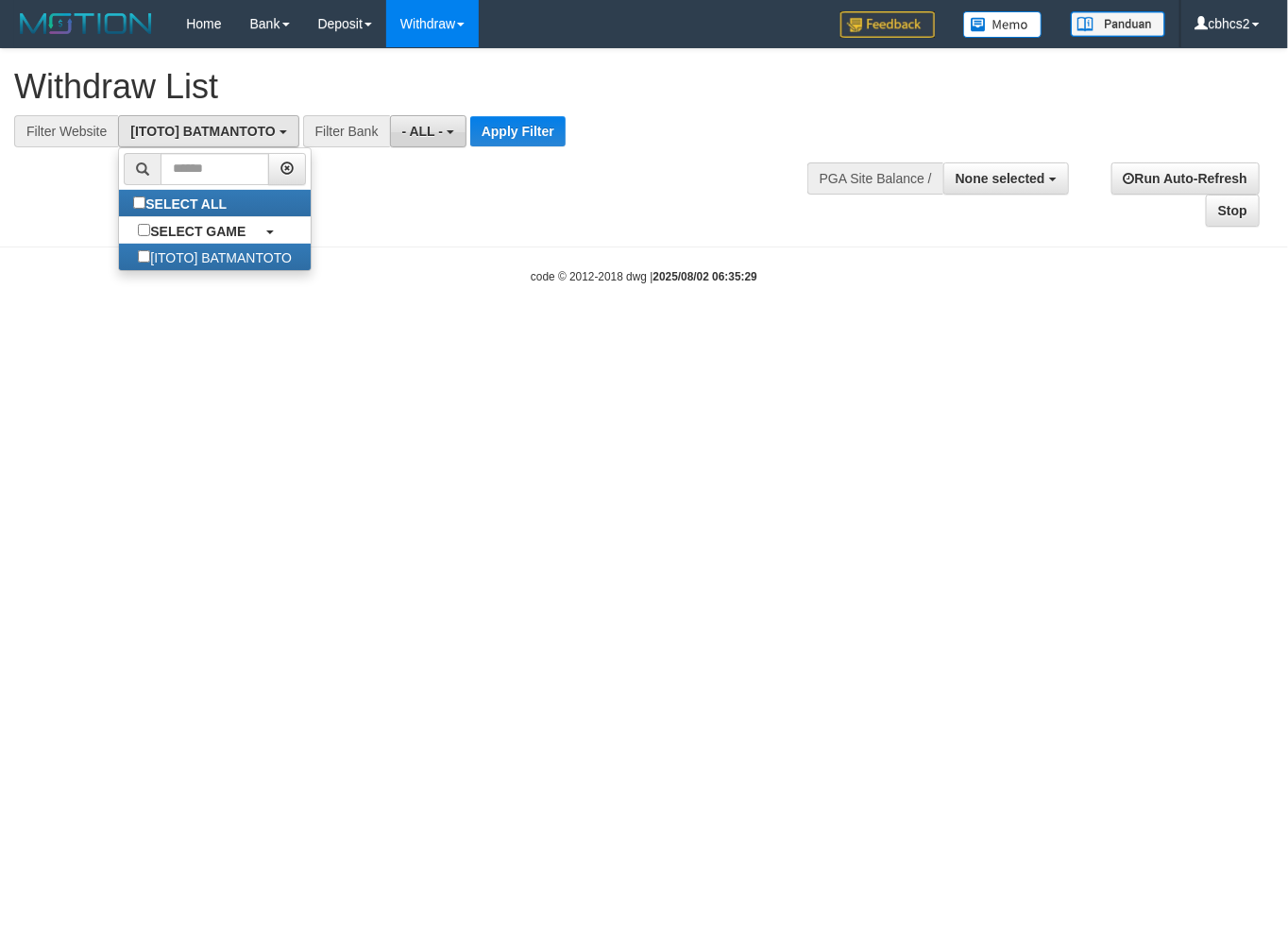 click on "- ALL -" at bounding box center (428, 131) 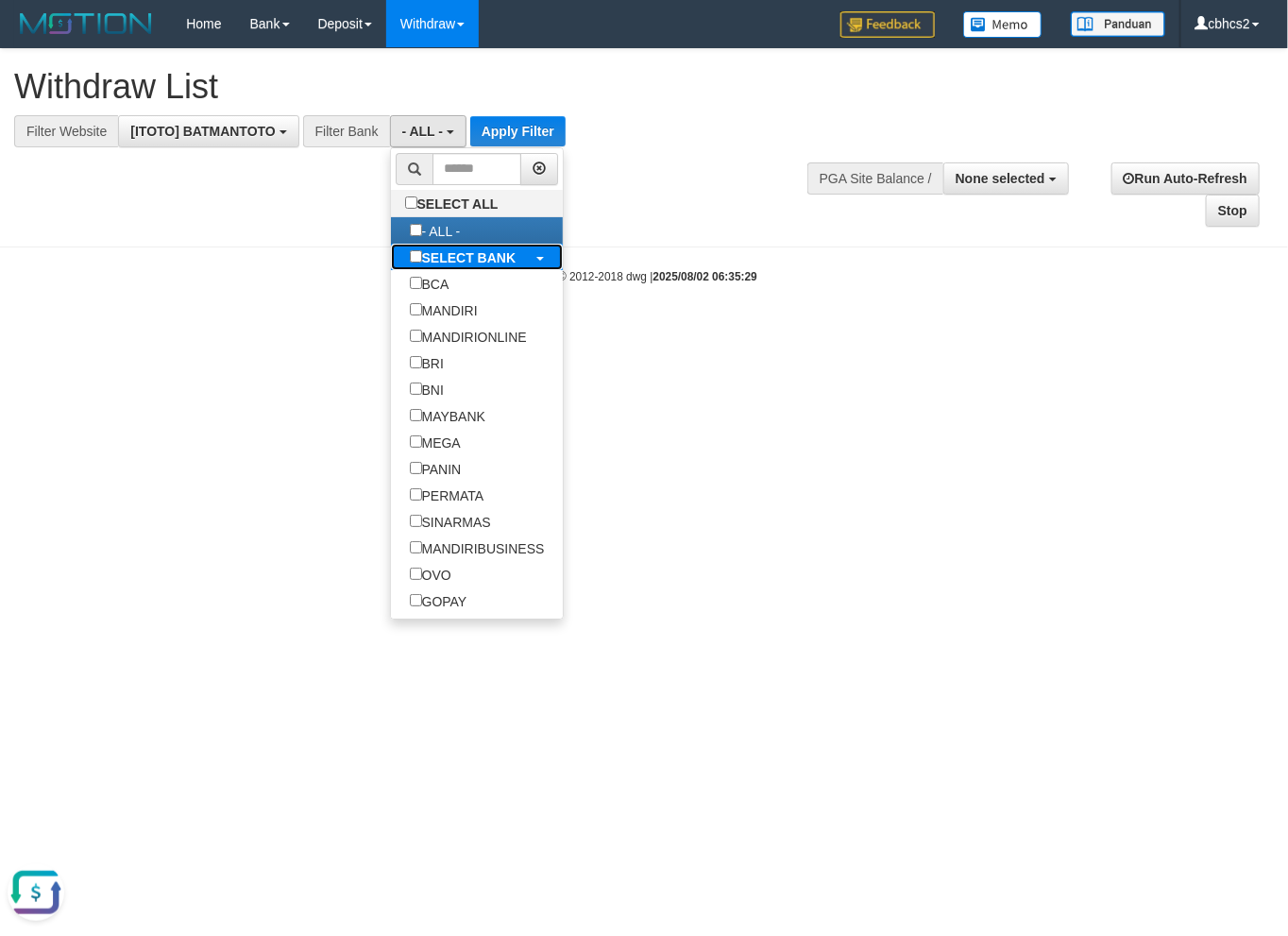 scroll, scrollTop: 0, scrollLeft: 0, axis: both 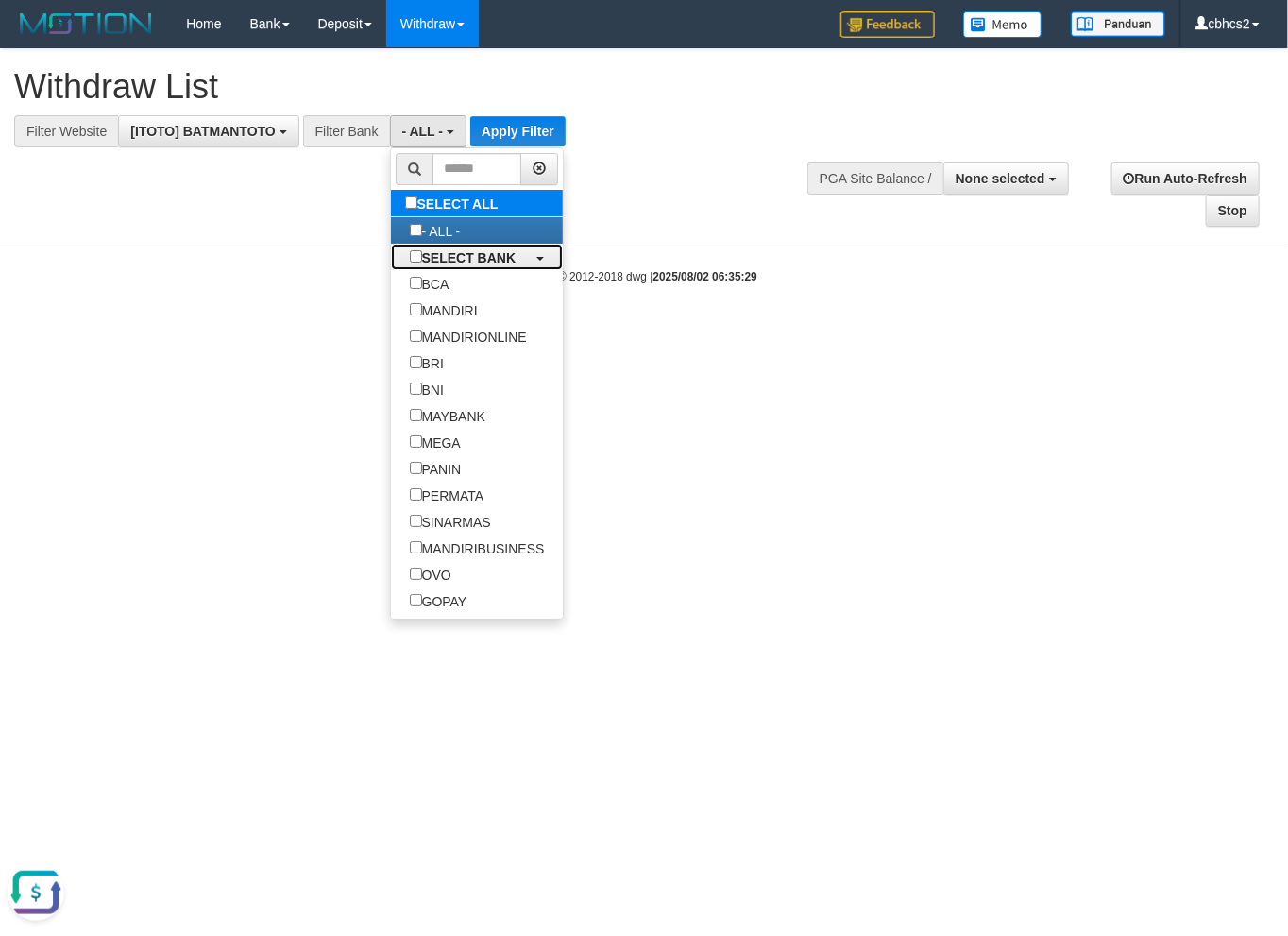 drag, startPoint x: 483, startPoint y: 270, endPoint x: 512, endPoint y: 209, distance: 67.542579 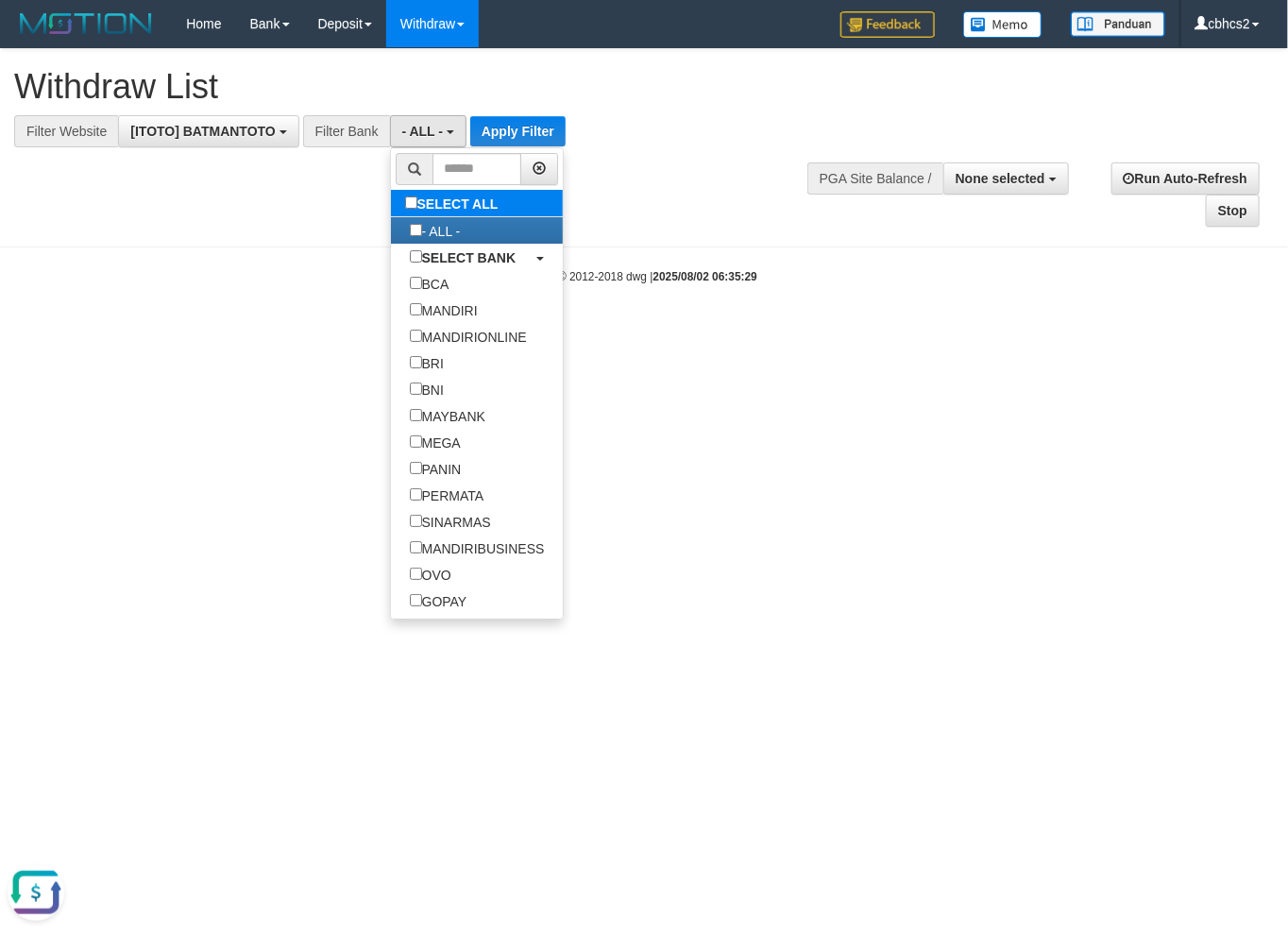 select on "***" 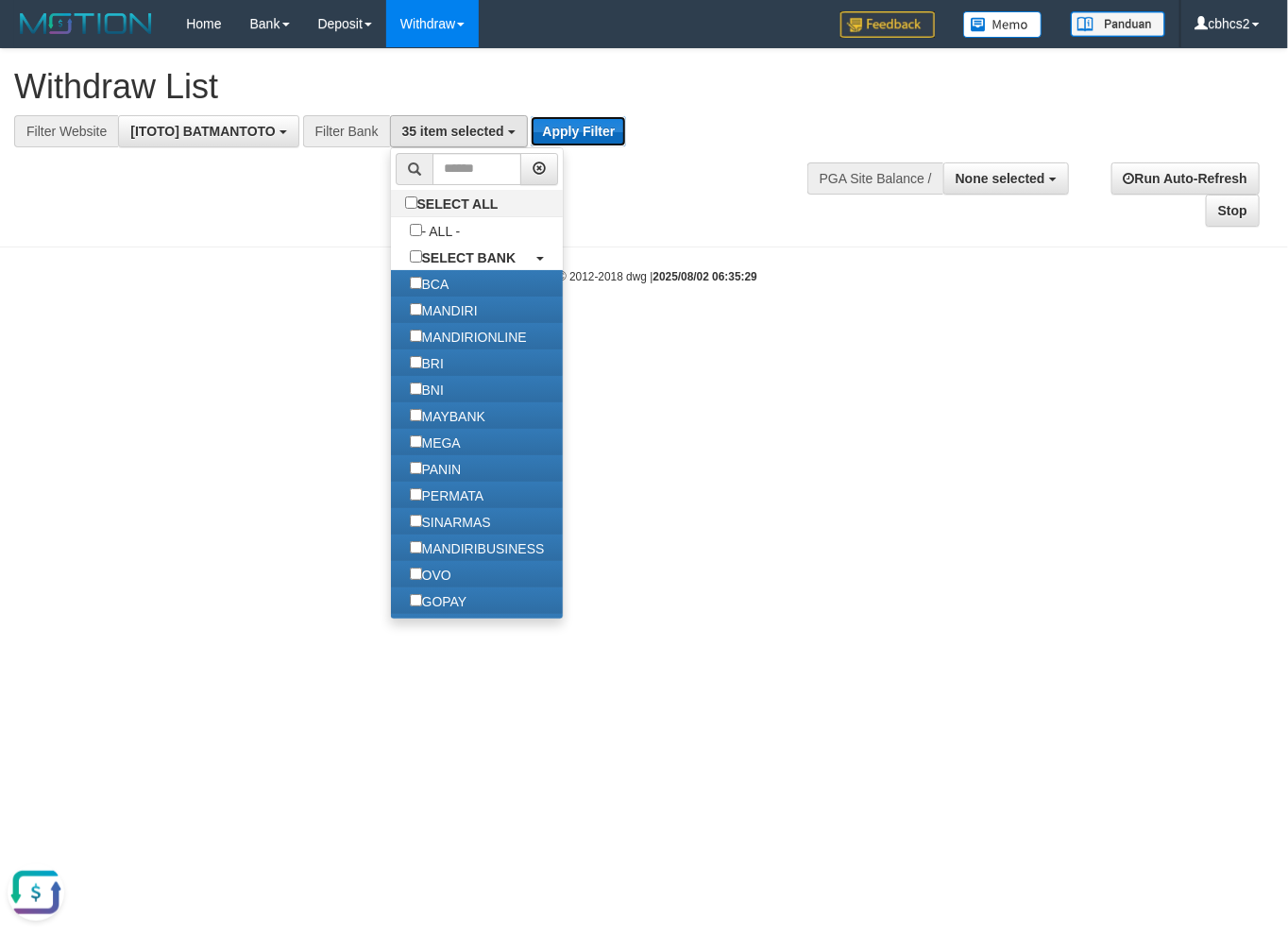 click on "Apply Filter" at bounding box center (578, 131) 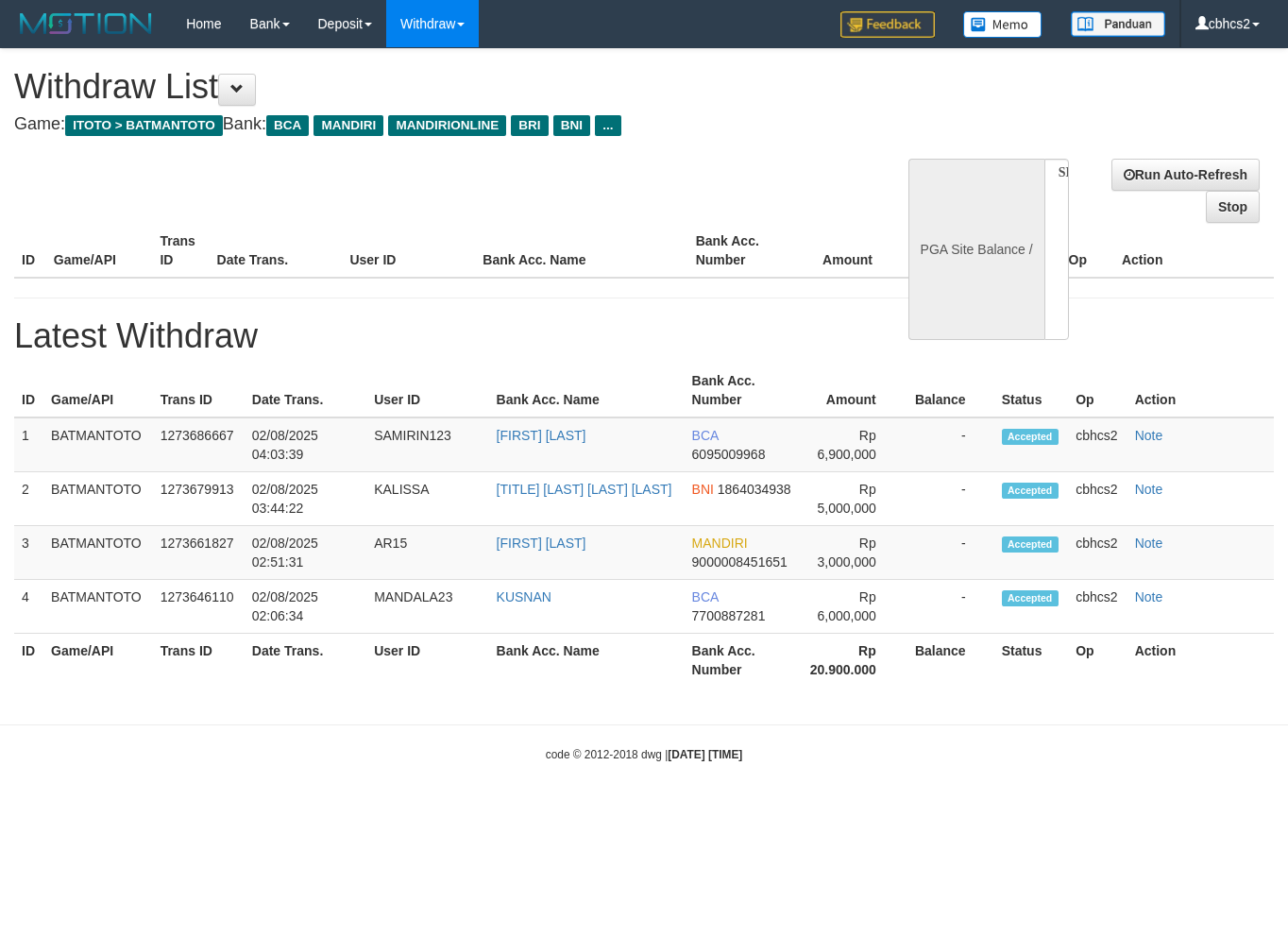 select 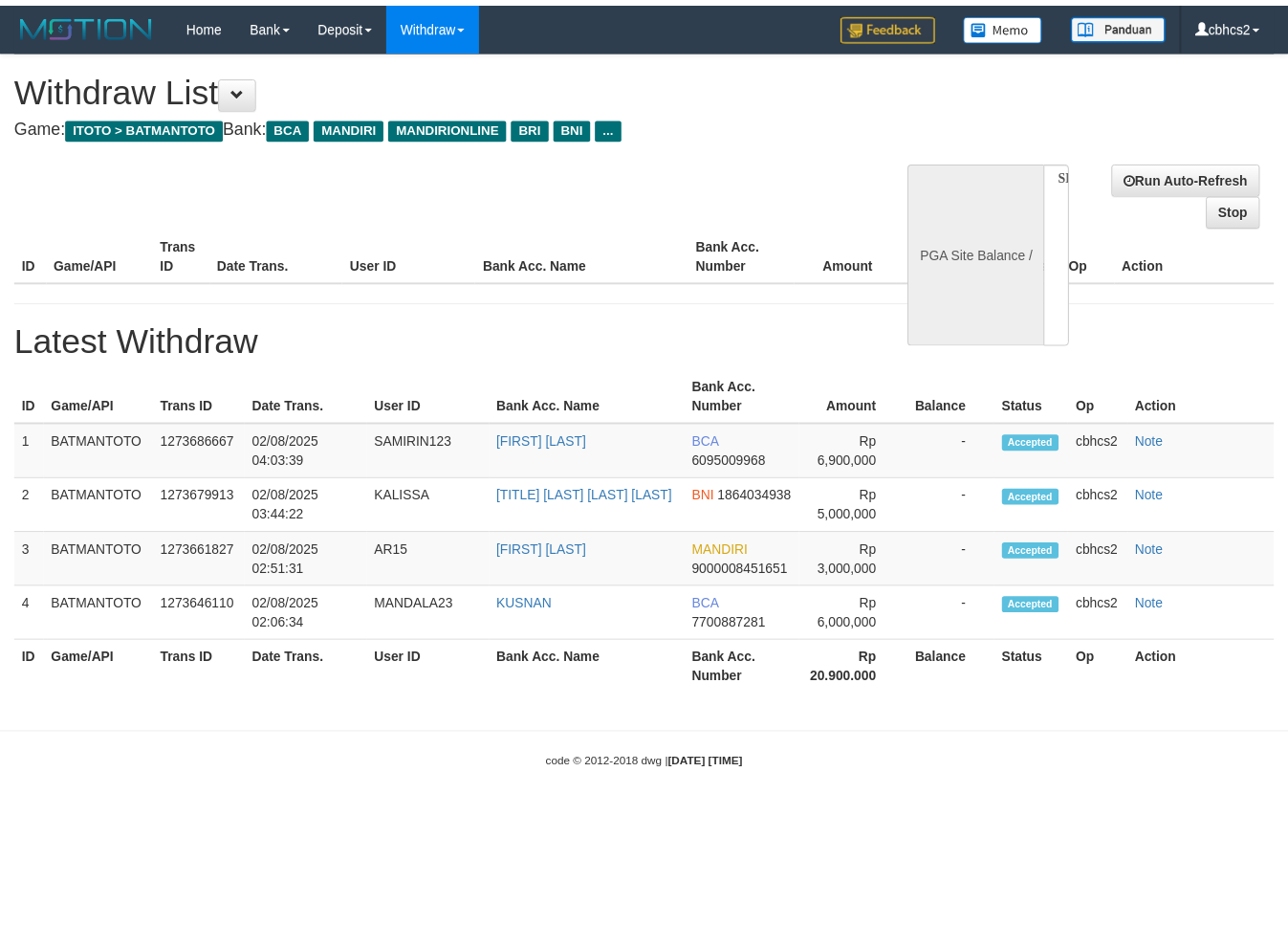 scroll, scrollTop: 0, scrollLeft: 0, axis: both 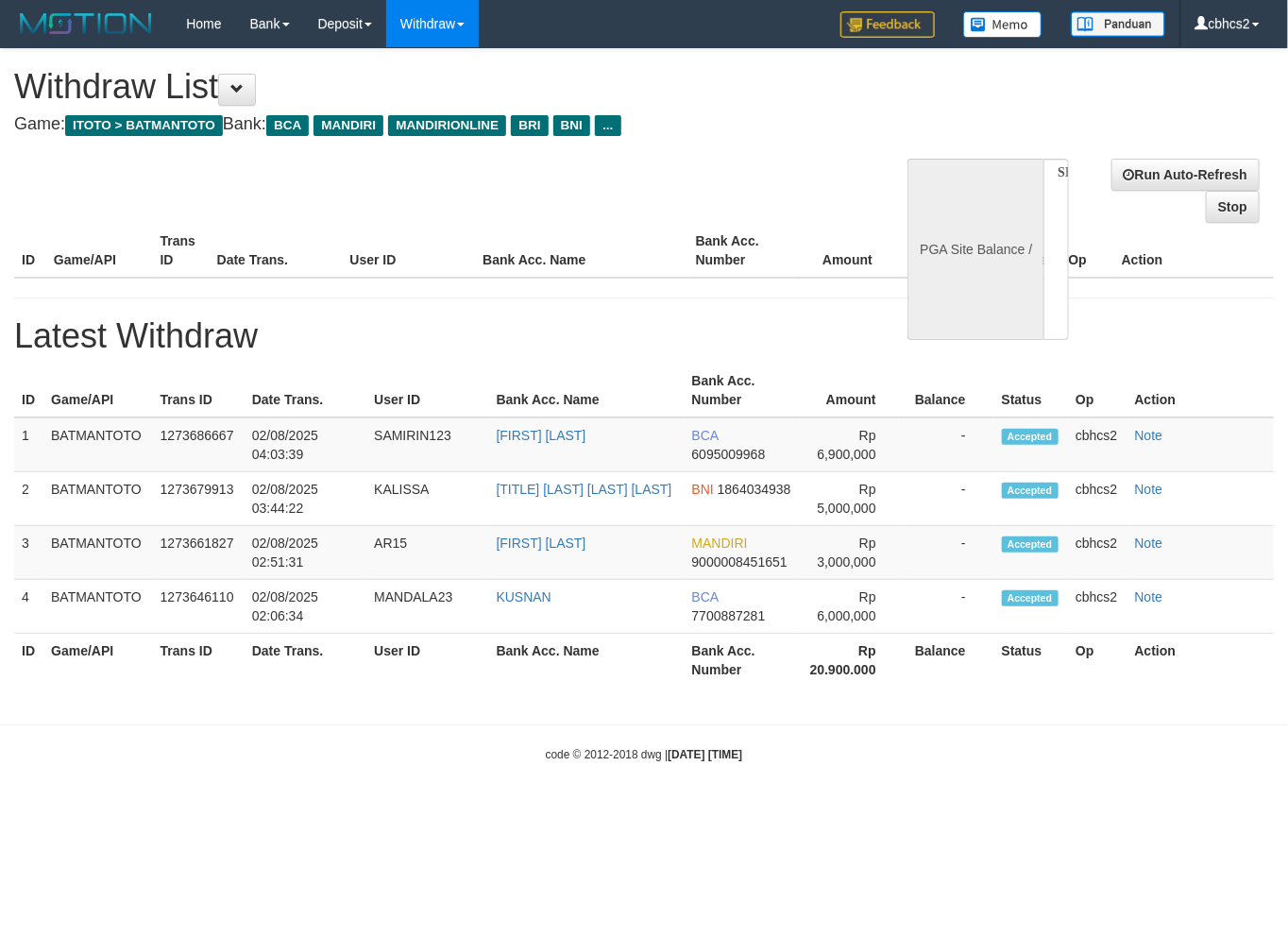 select on "**" 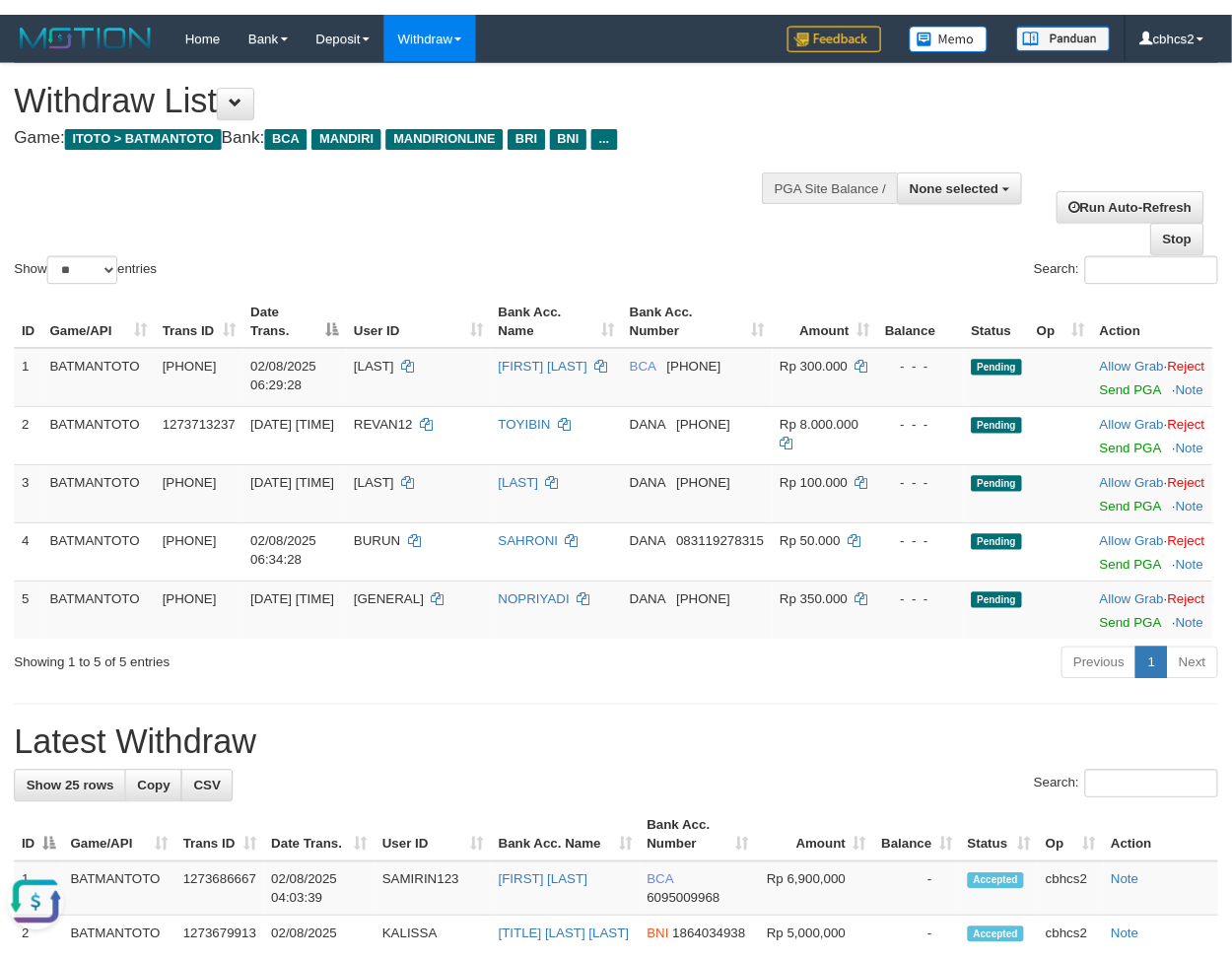scroll, scrollTop: 0, scrollLeft: 0, axis: both 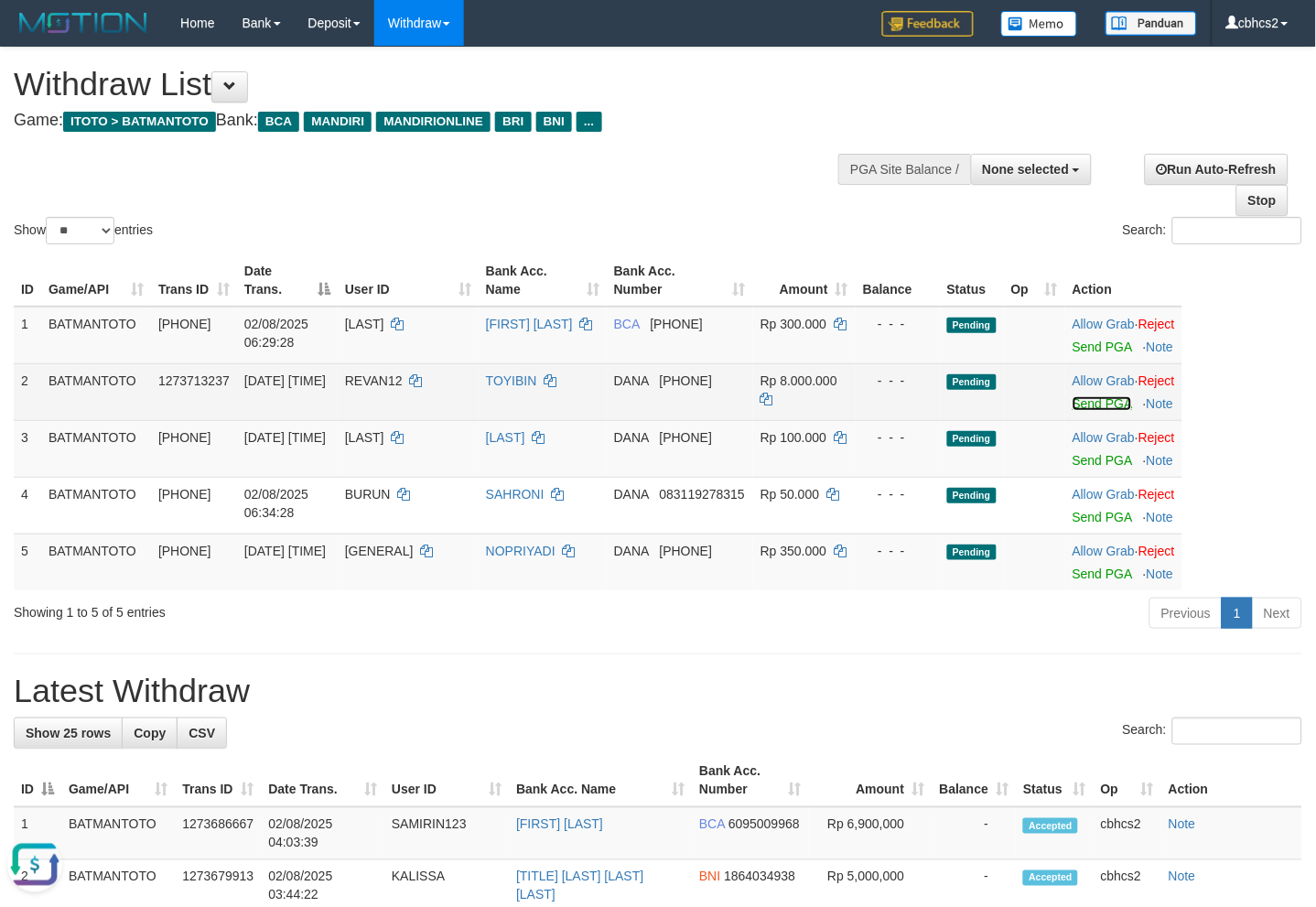 click on "Send PGA" at bounding box center (1102, 404) 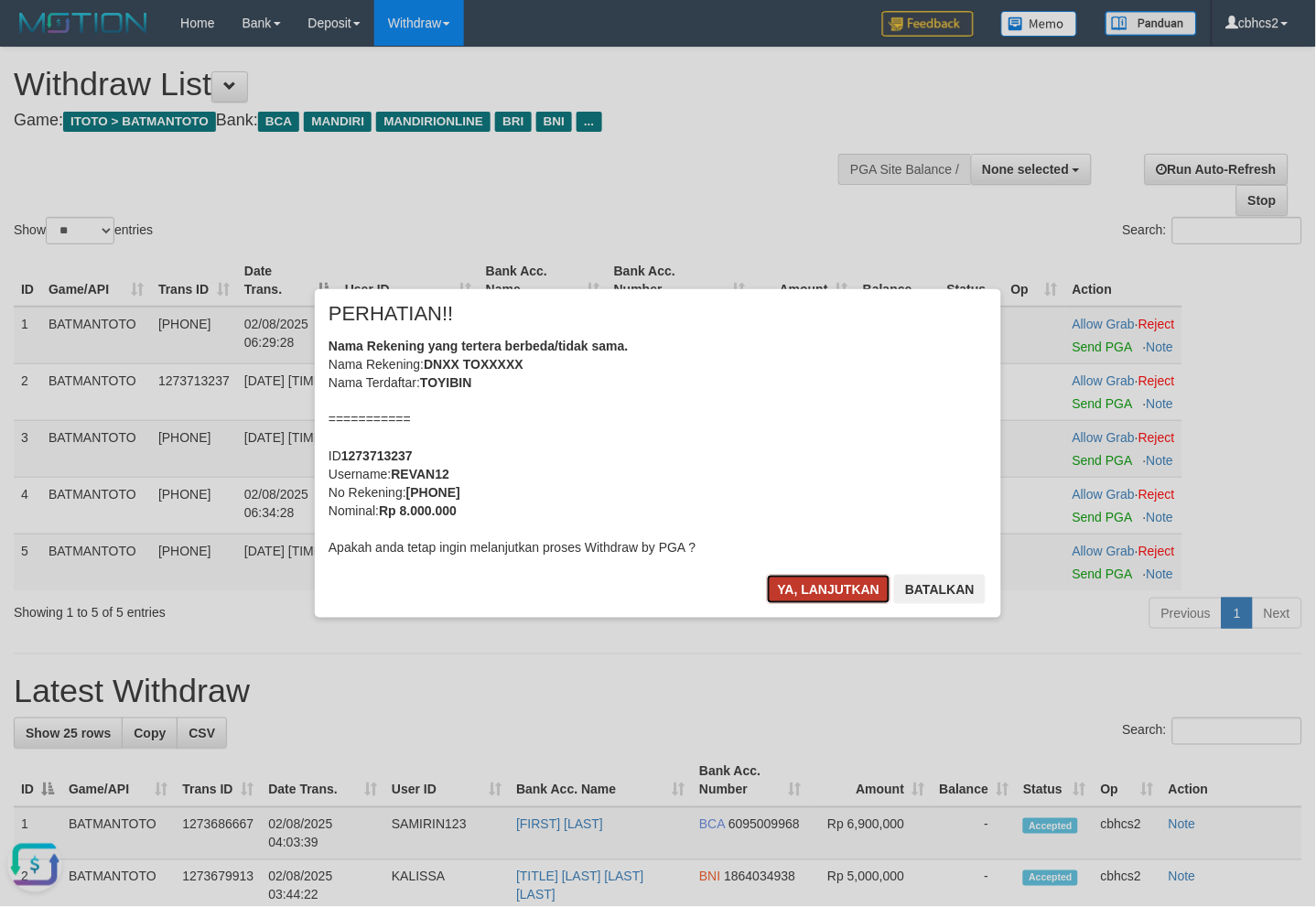 click on "Ya, lanjutkan" at bounding box center (829, 589) 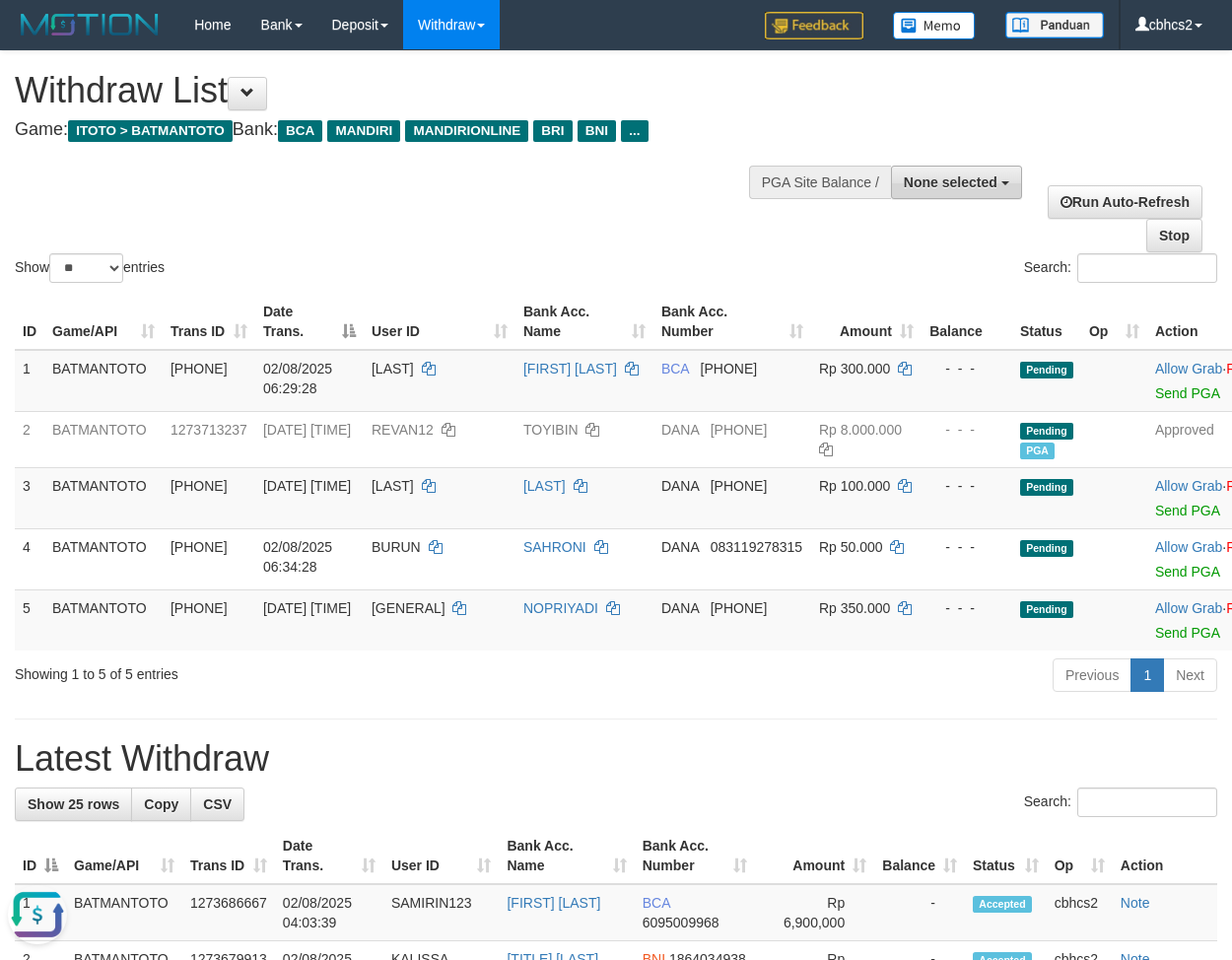 click on "None selected" at bounding box center [956, 182] 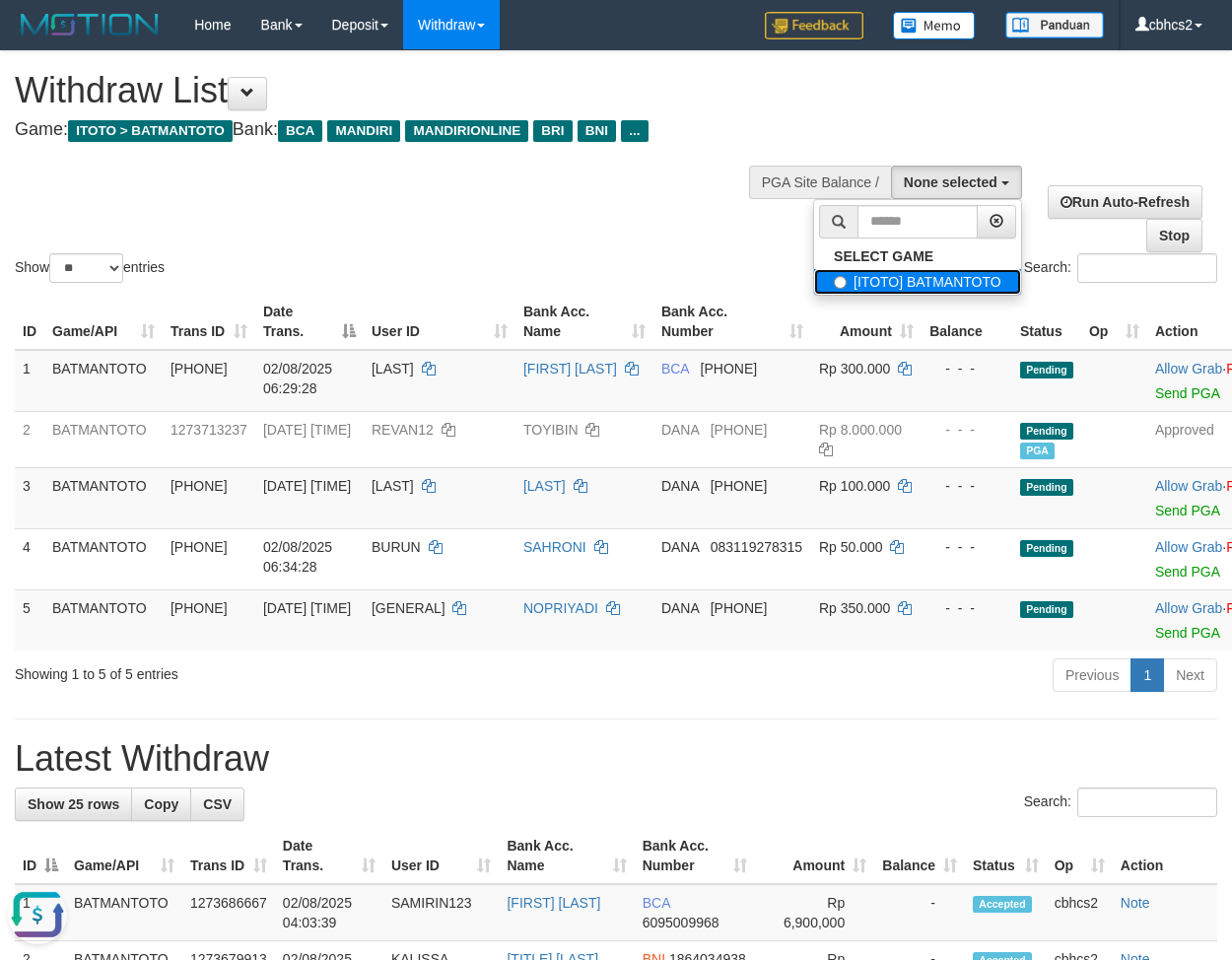 click on "[ITOTO] BATMANTOTO" at bounding box center [918, 282] 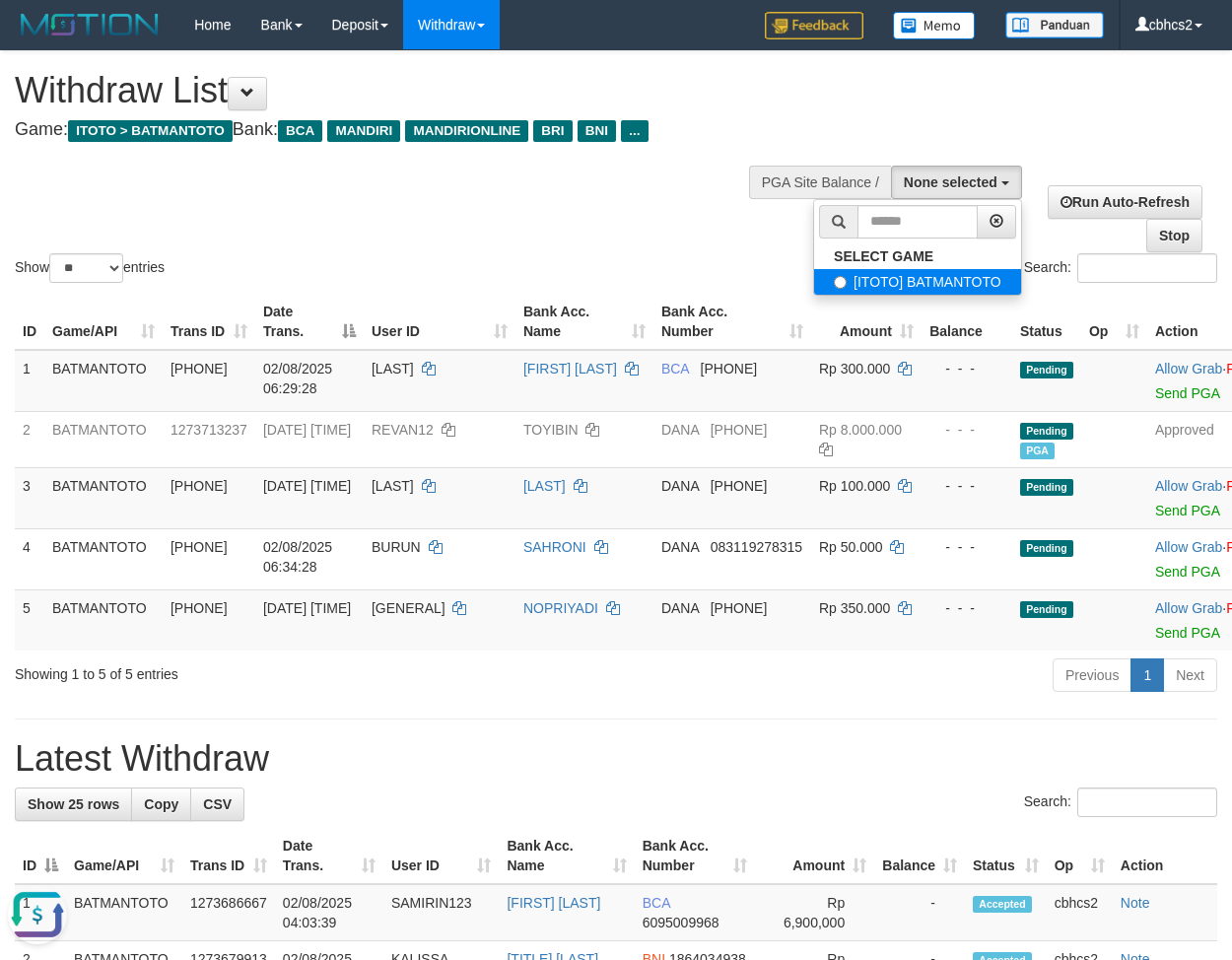 select on "****" 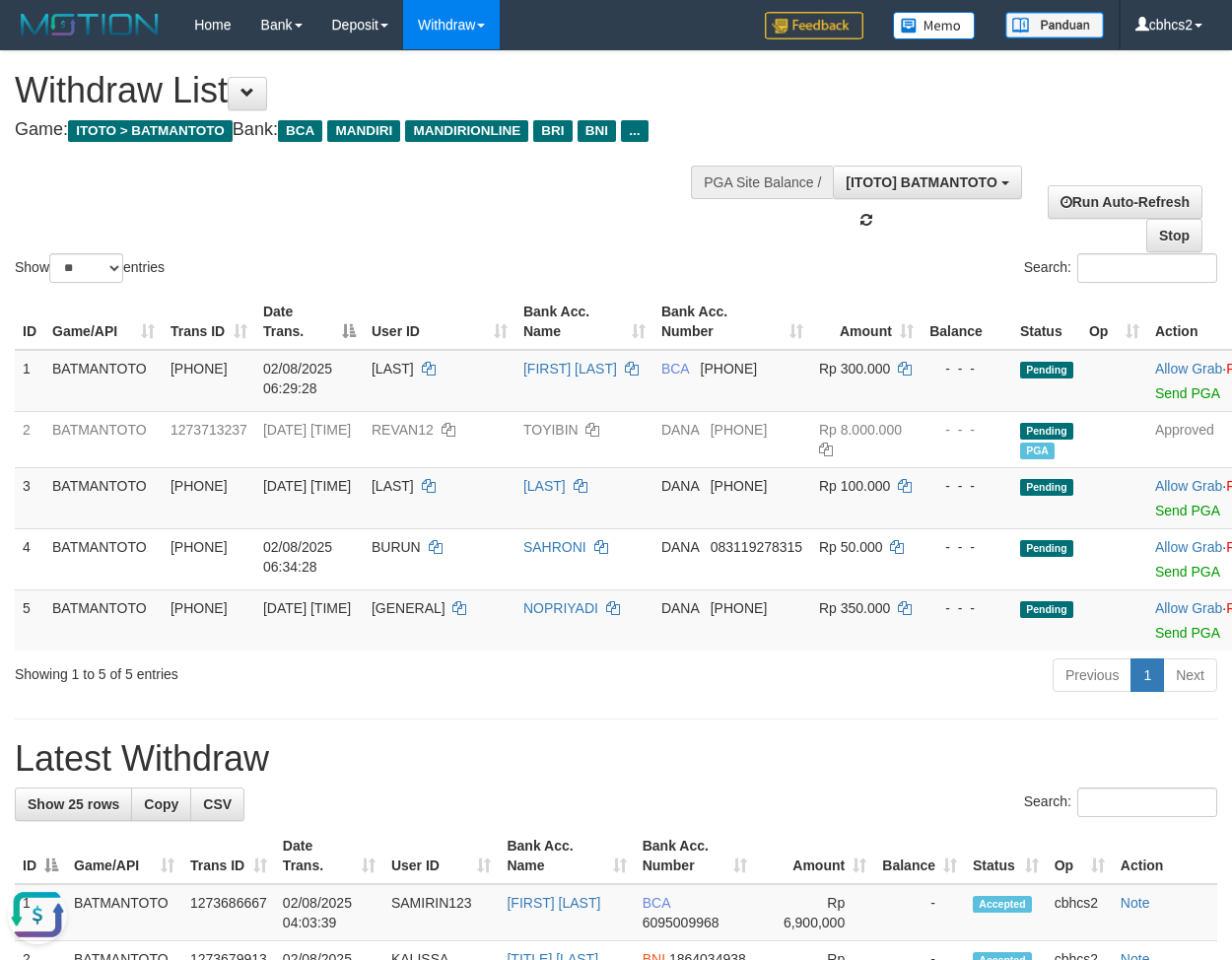 scroll, scrollTop: 17, scrollLeft: 0, axis: vertical 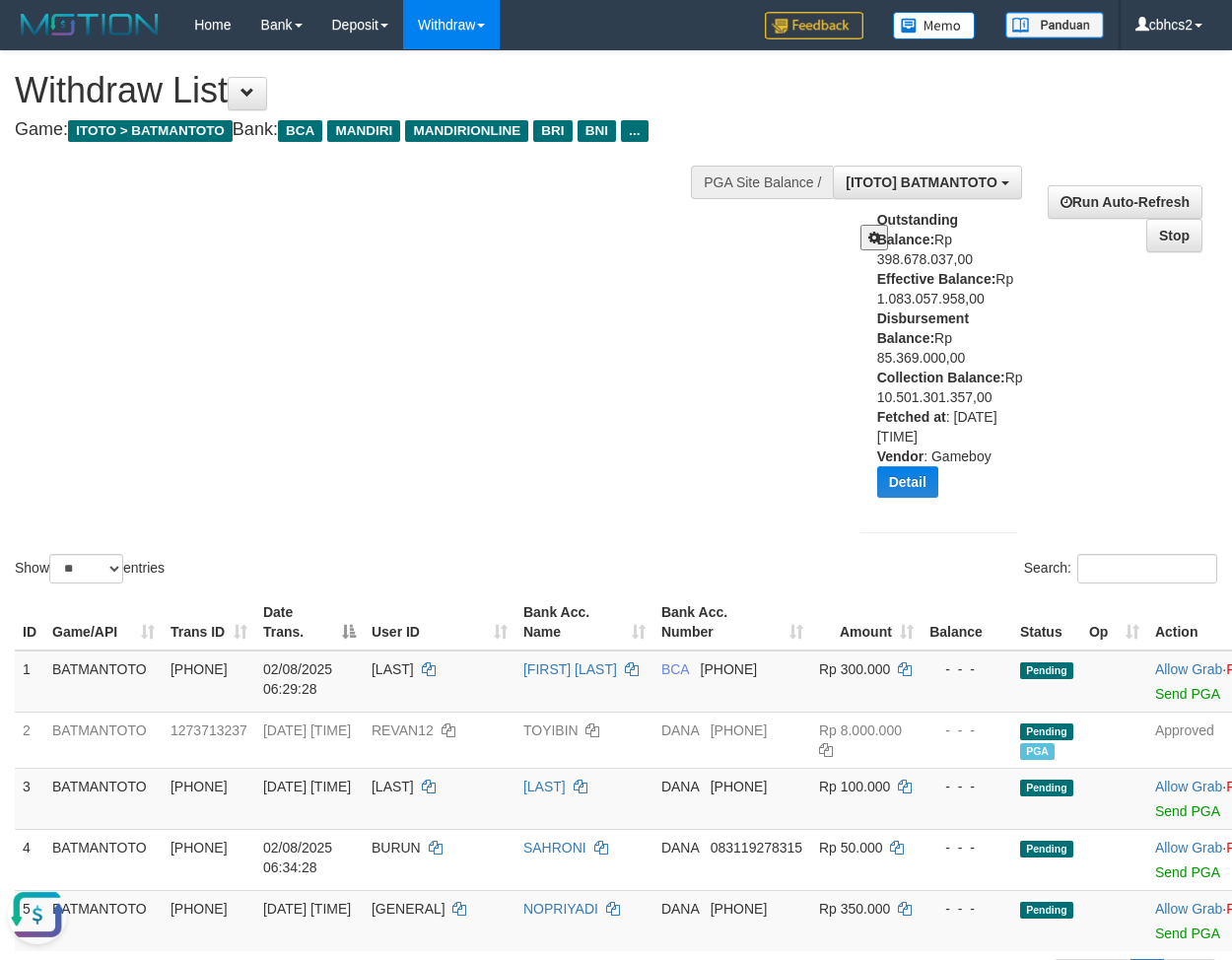 click on "Outstanding Balance:  Rp [NUMBER],00
Effective Balance:  Rp [NUMBER],00
Disbursement Balance:  Rp [NUMBER],00
Collection Balance:  Rp [NUMBER],00
Fetched at : [DATE] [TIME]
Vendor : Gameboy
Detail
Vendor Name
Outstanding Balance
Effective Balance
Disbursment Balance
Collection Balance
No data found
Fetched at:   [DATE] [TIME]
Vendor:   Gameboy" at bounding box center (954, 361) 